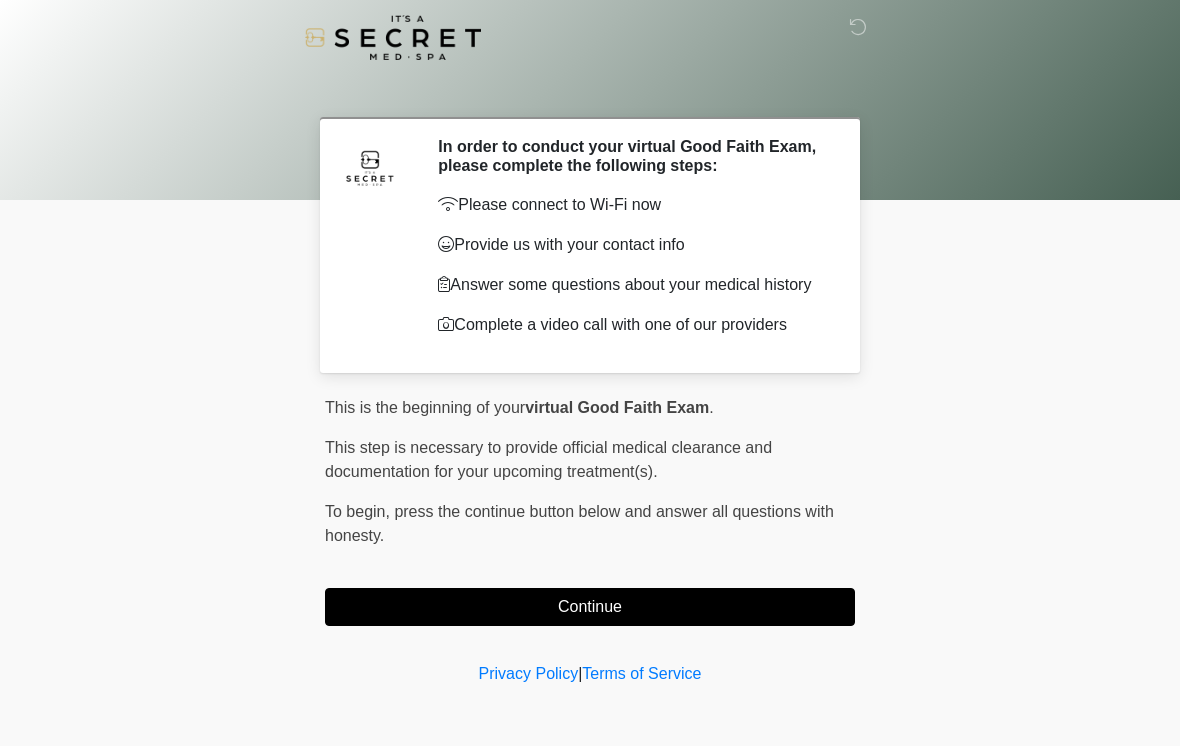 scroll, scrollTop: 0, scrollLeft: 0, axis: both 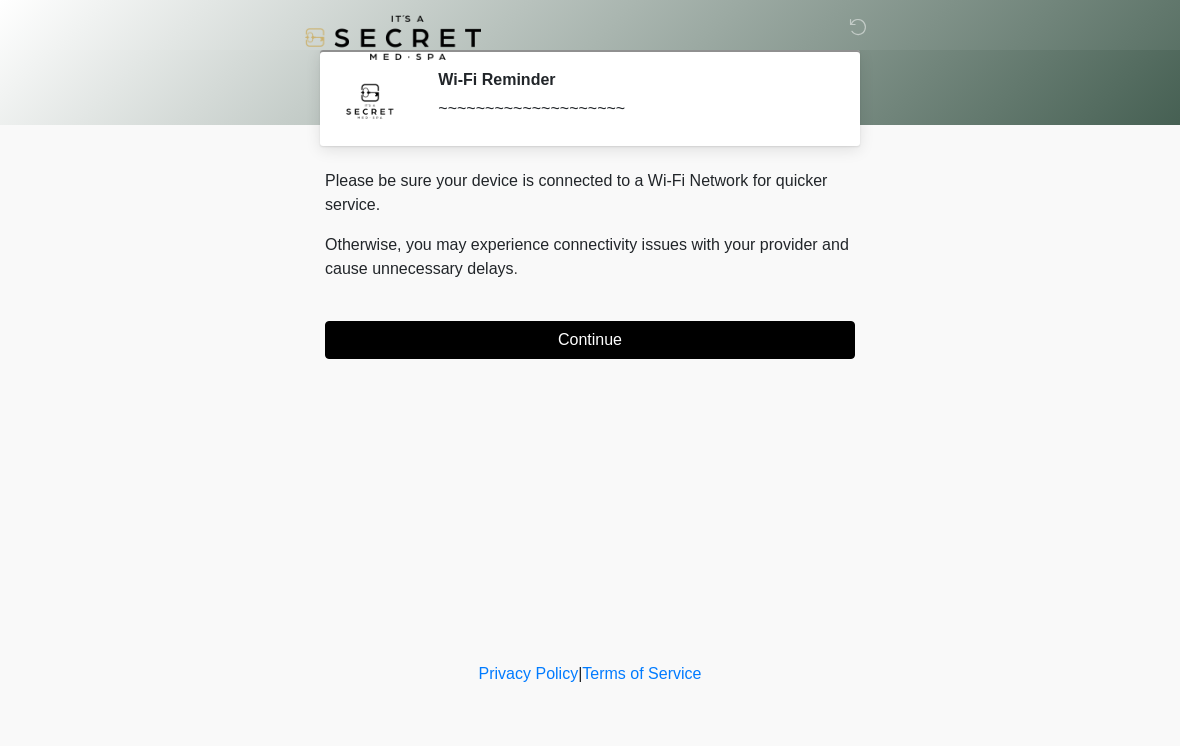 click on "Continue" at bounding box center [590, 340] 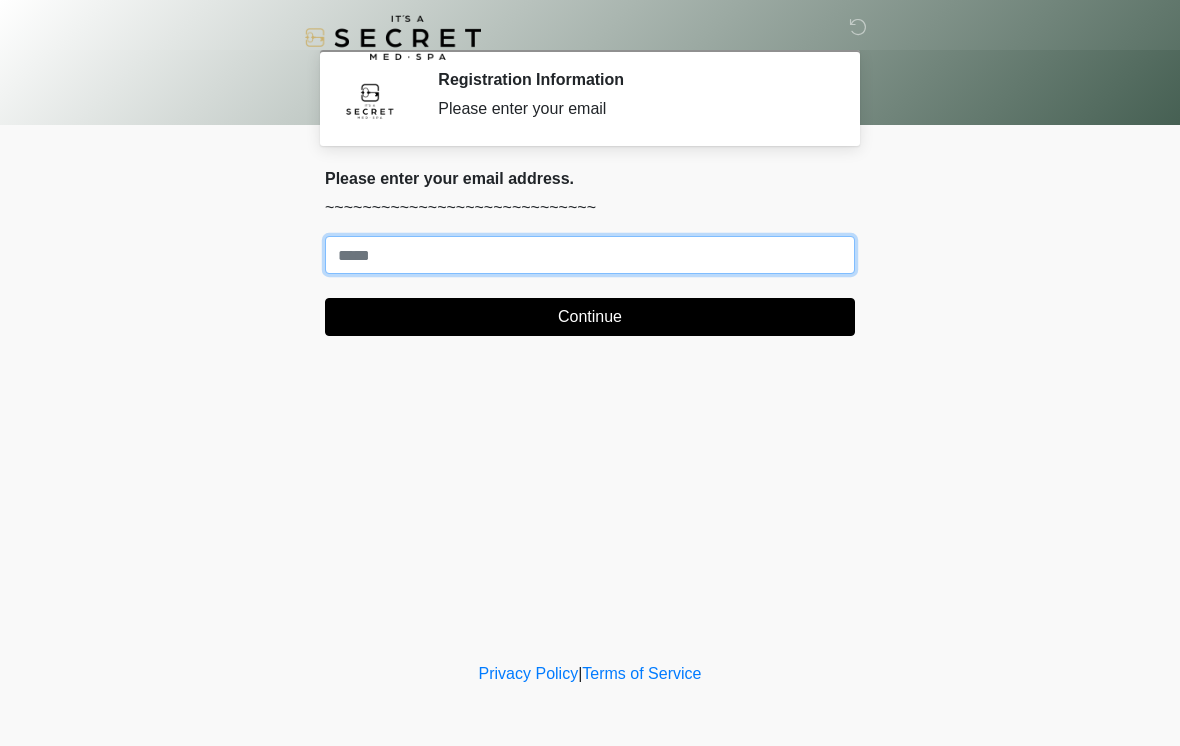 click on "Where should we email your treatment plan?" at bounding box center [590, 255] 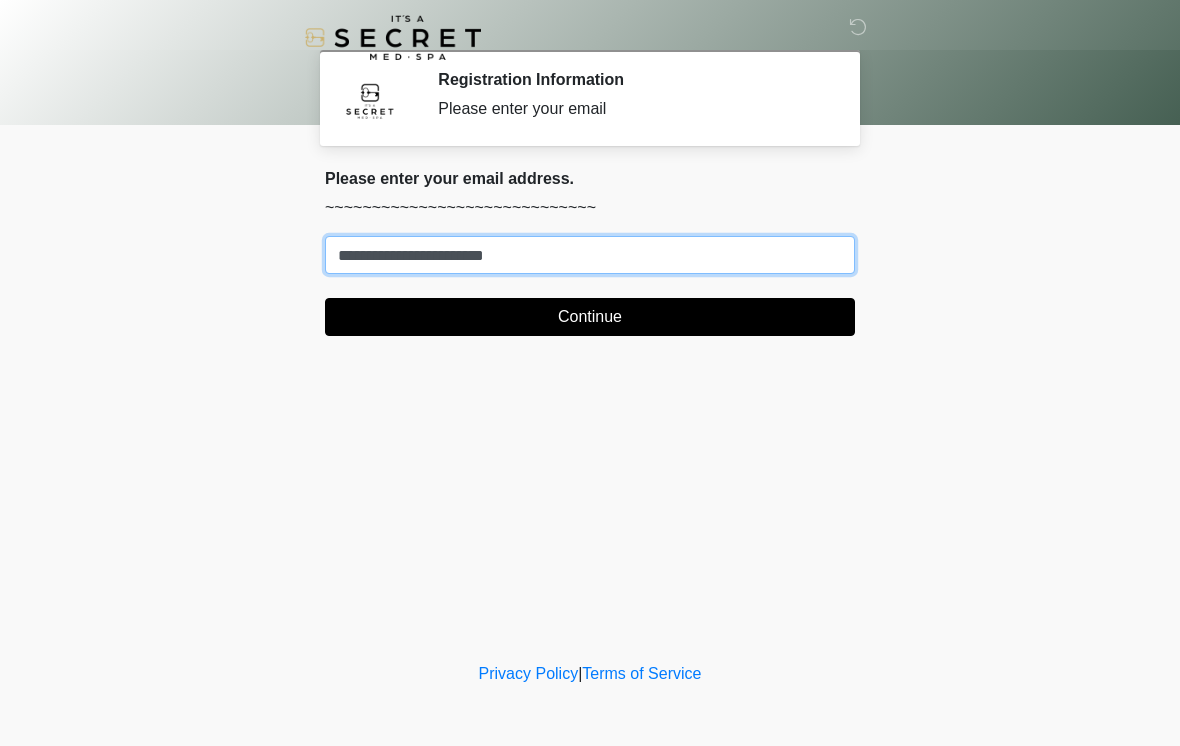 type on "**********" 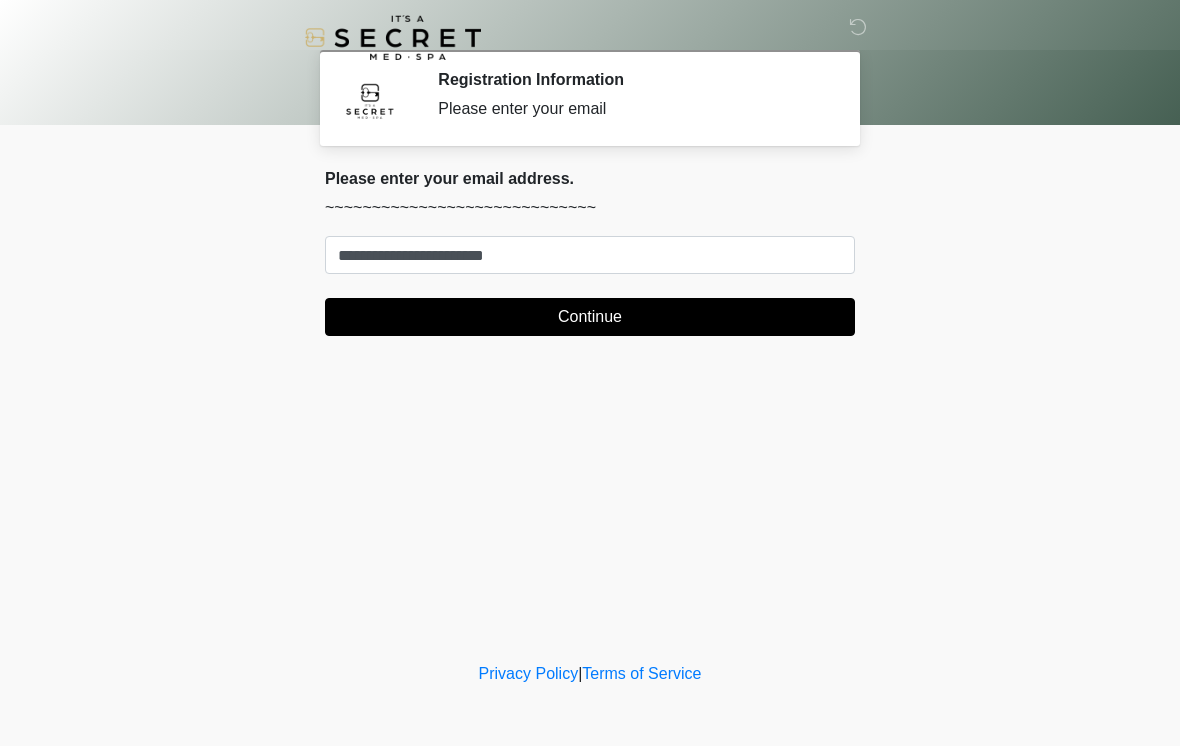 click on "Continue" at bounding box center [590, 317] 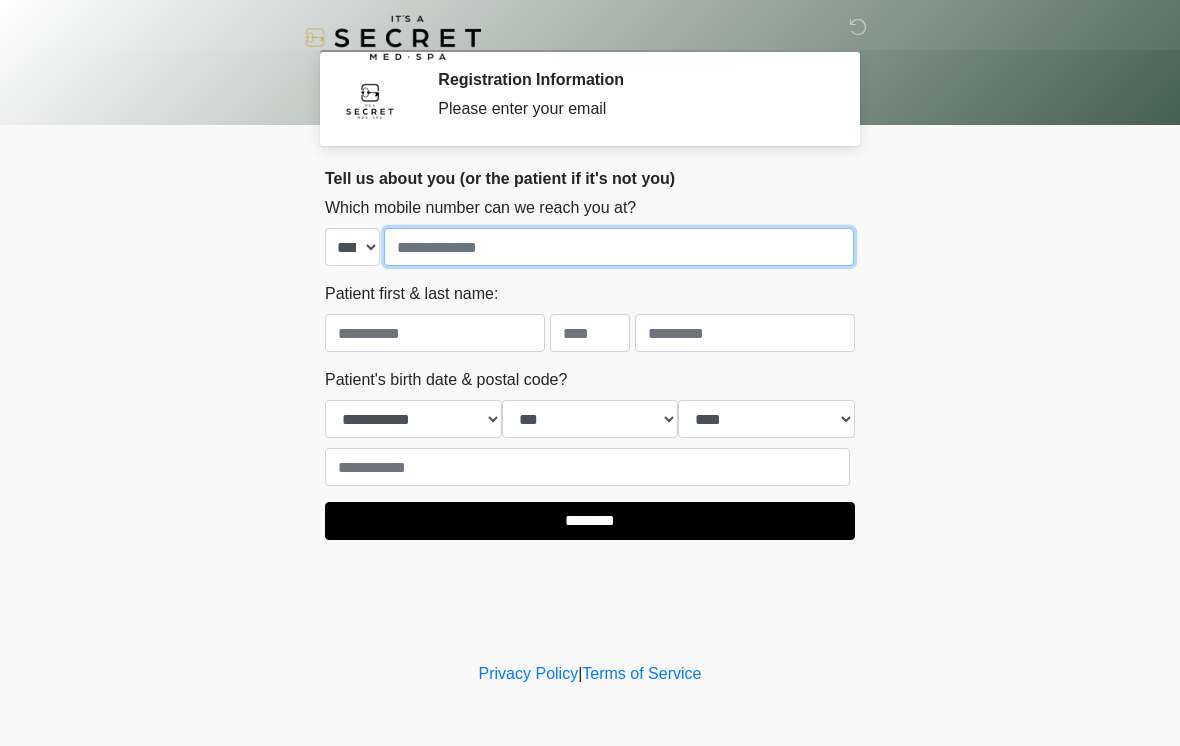 click at bounding box center [619, 247] 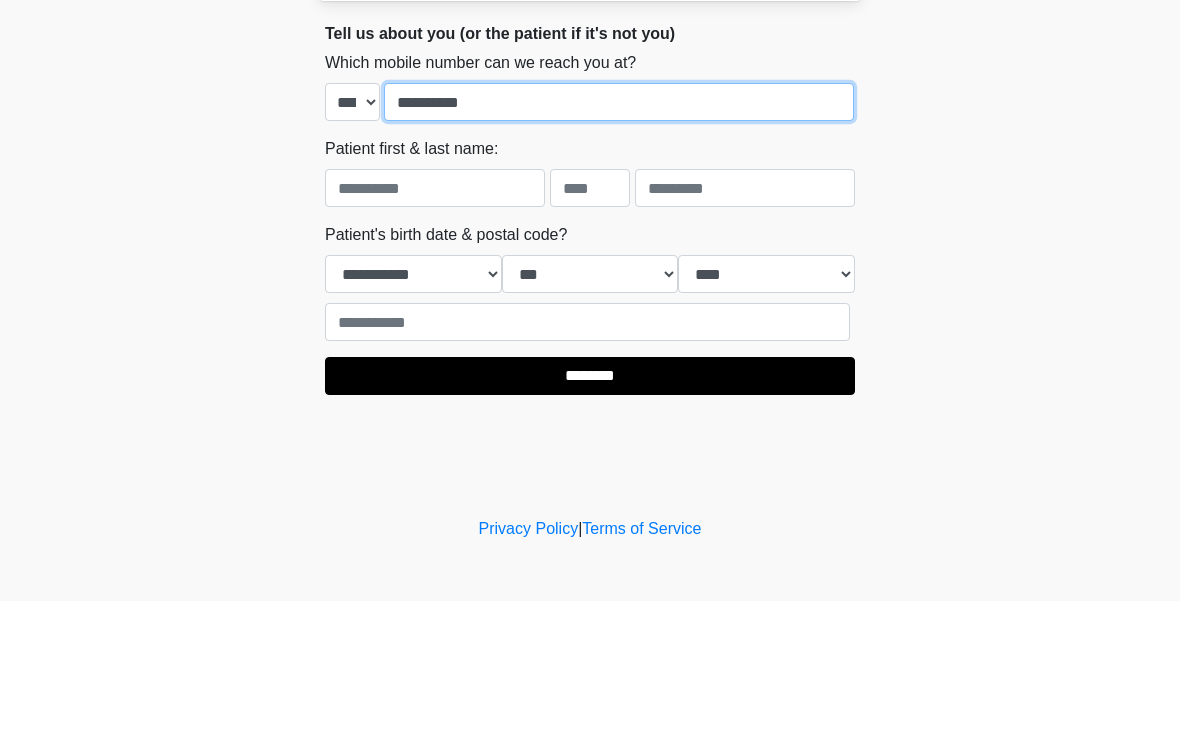 type on "**********" 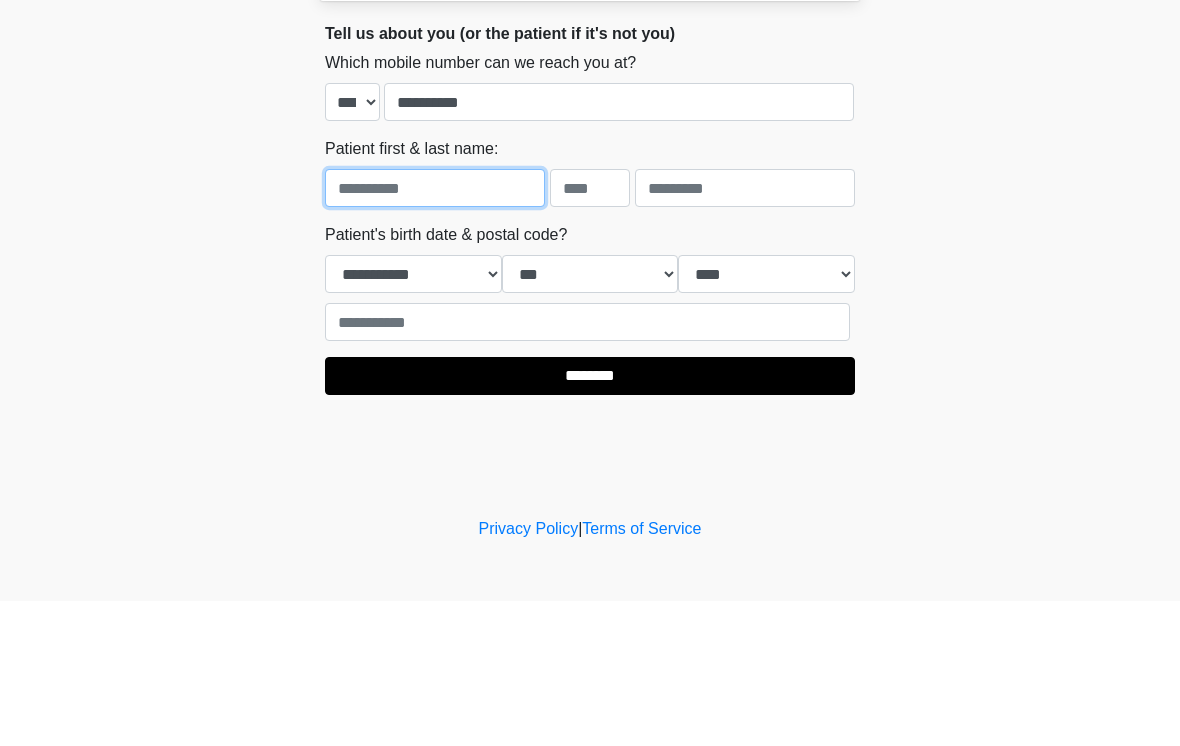 click at bounding box center (435, 333) 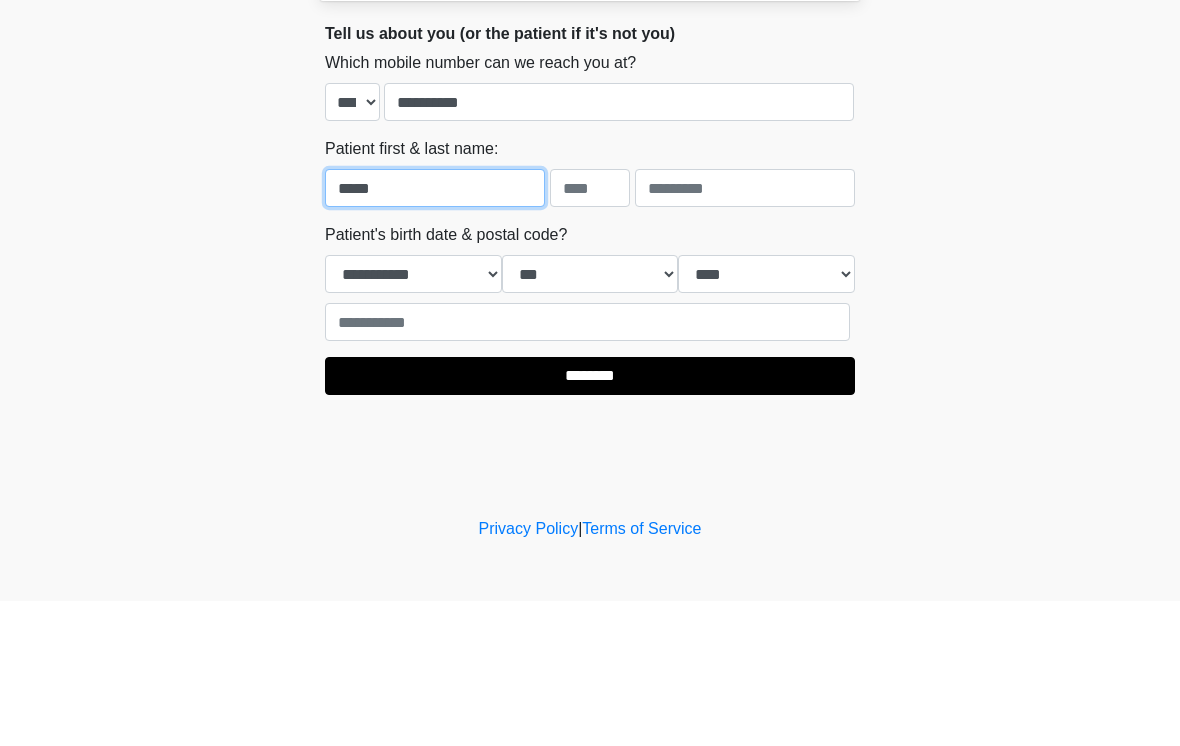 type on "*****" 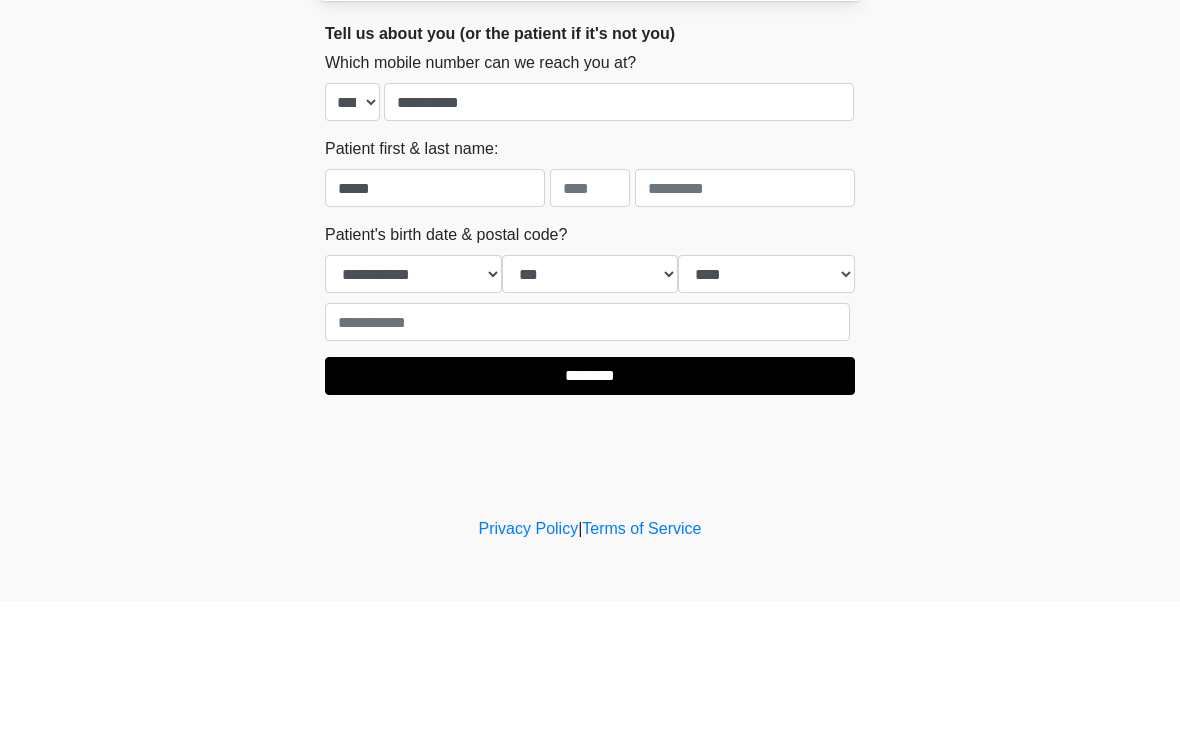 click at bounding box center (590, 333) 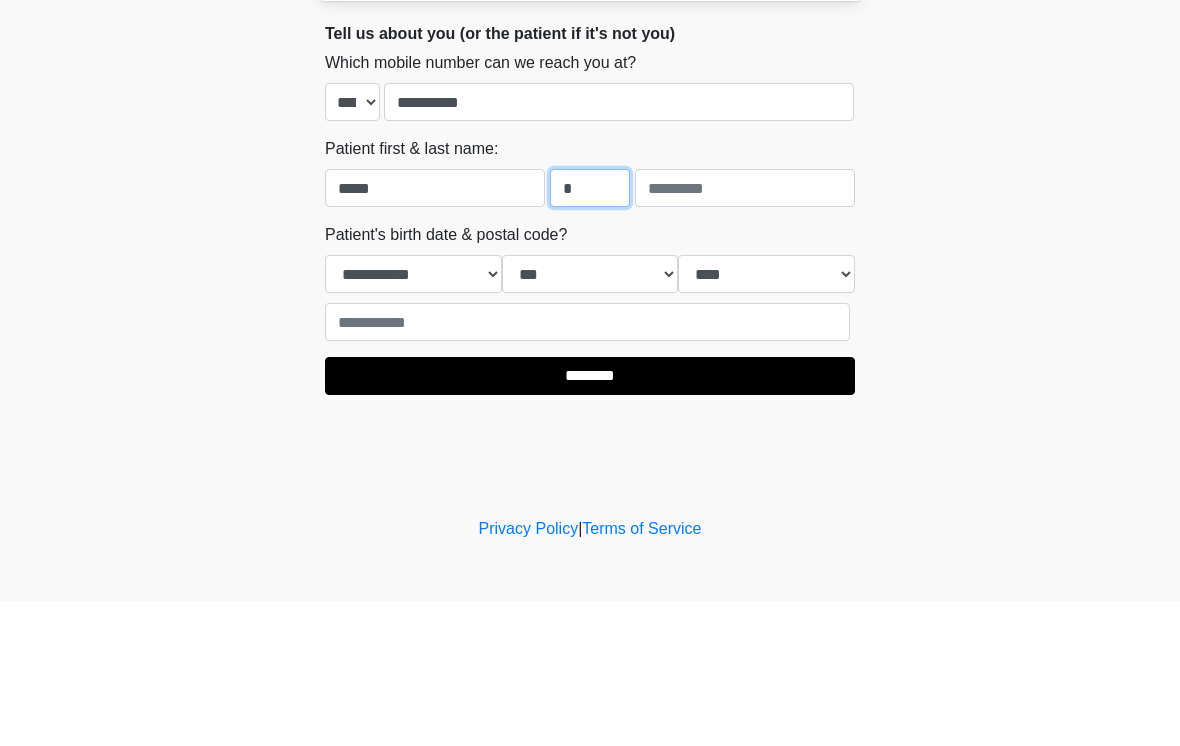 type on "*" 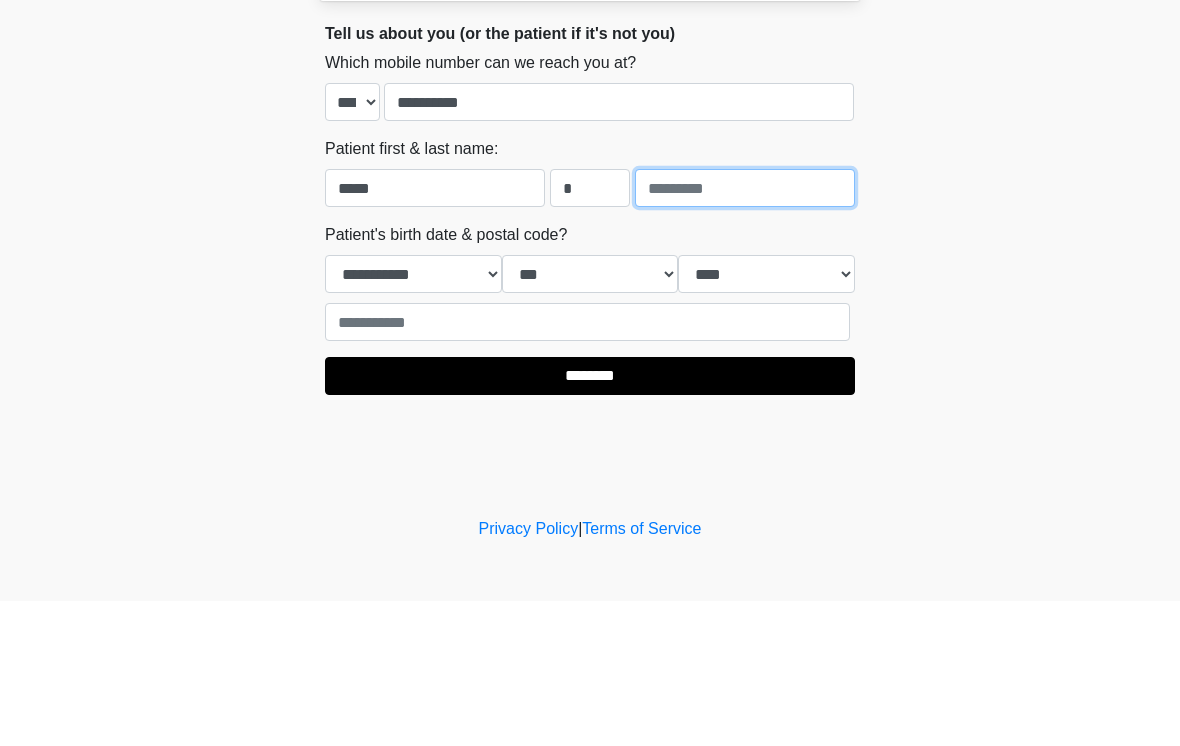 click at bounding box center (745, 333) 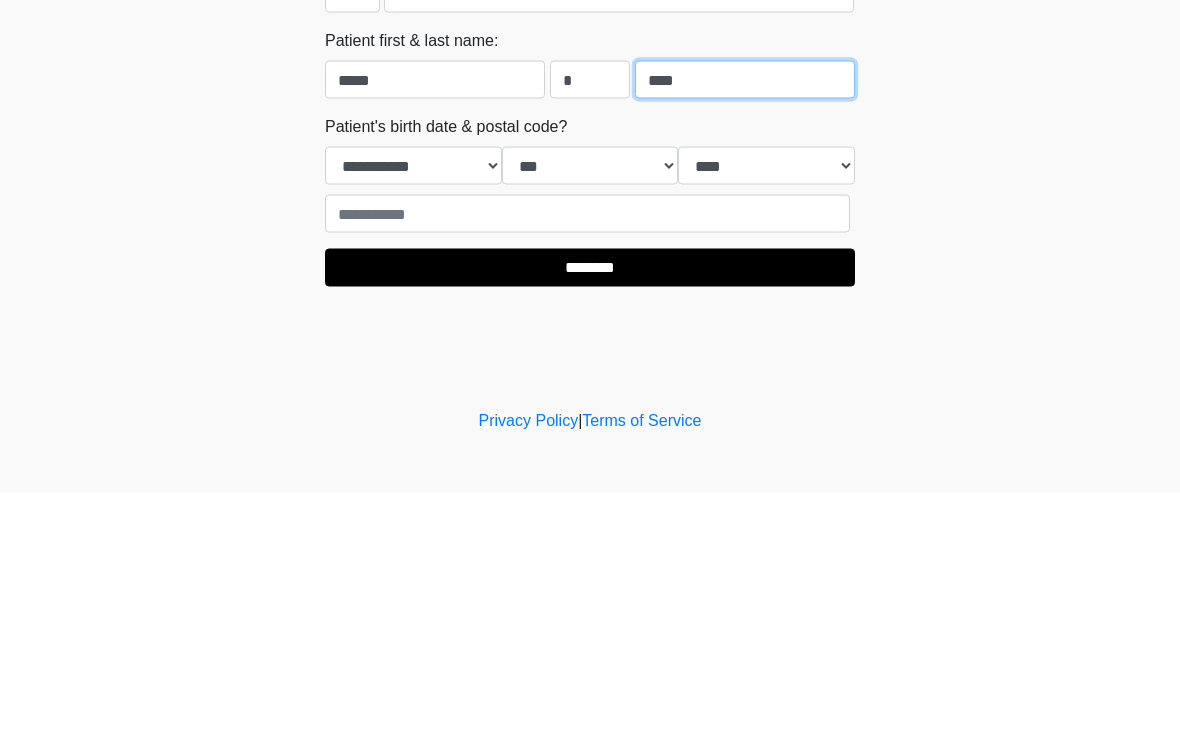 type on "****" 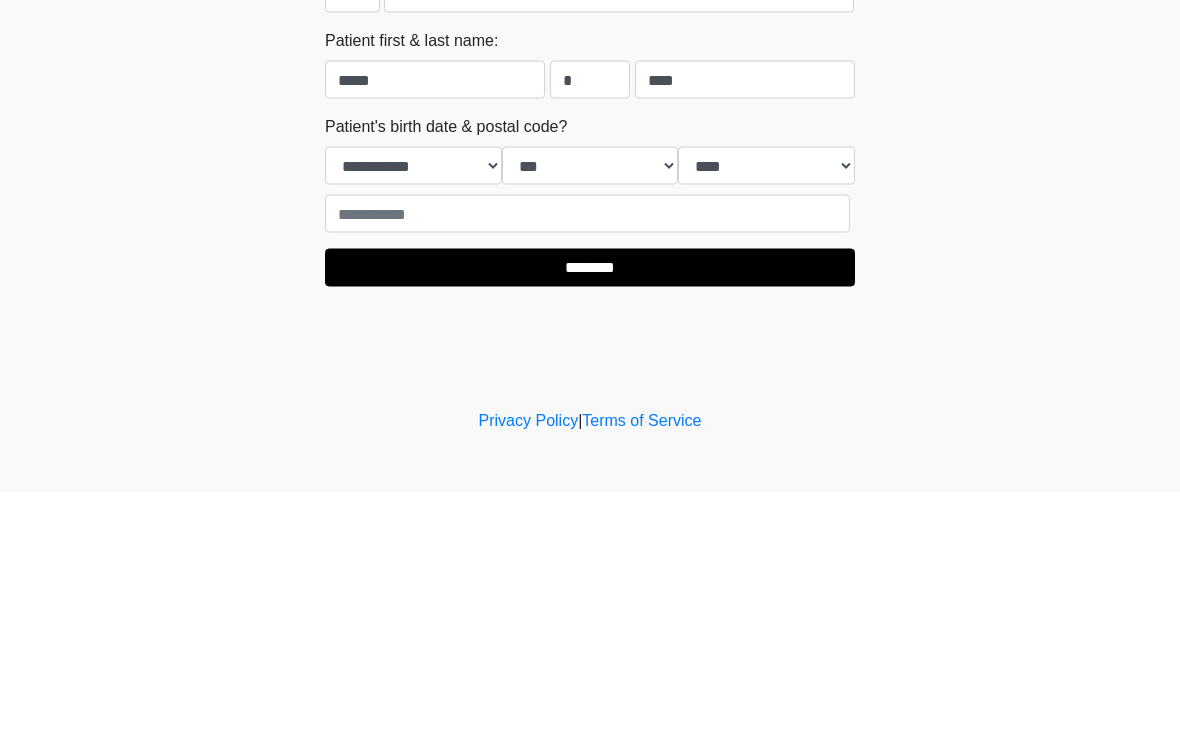 click on "**********" at bounding box center (413, 419) 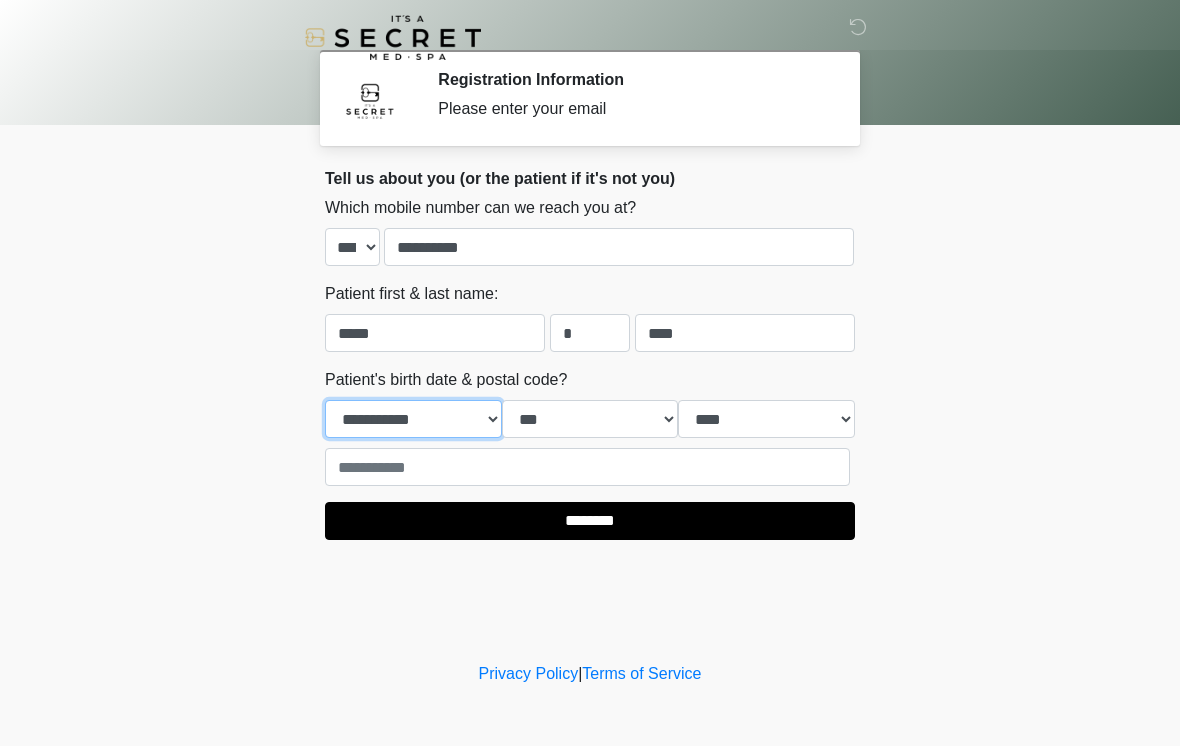 select on "**" 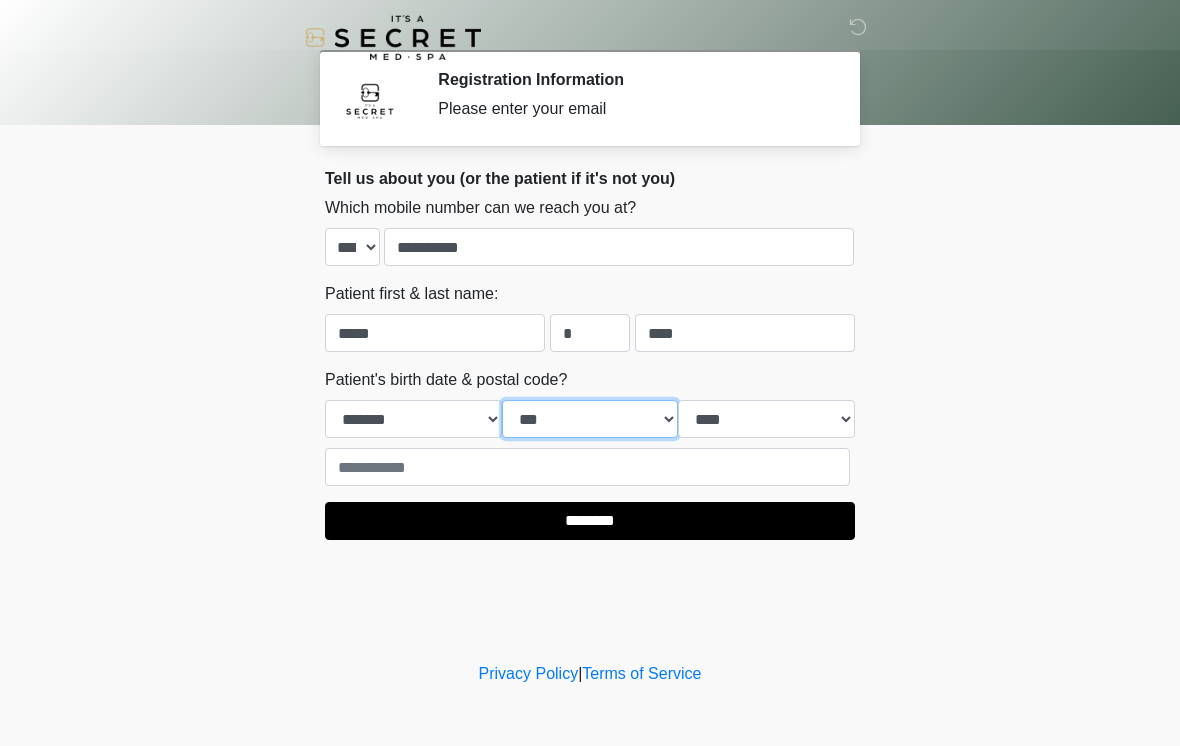 click on "***
*
*
*
*
*
*
*
*
*
**
**
**
**
**
**
**
**
**
**
**
**
**
**
**
**
**
**
**
**
**
**" at bounding box center [590, 419] 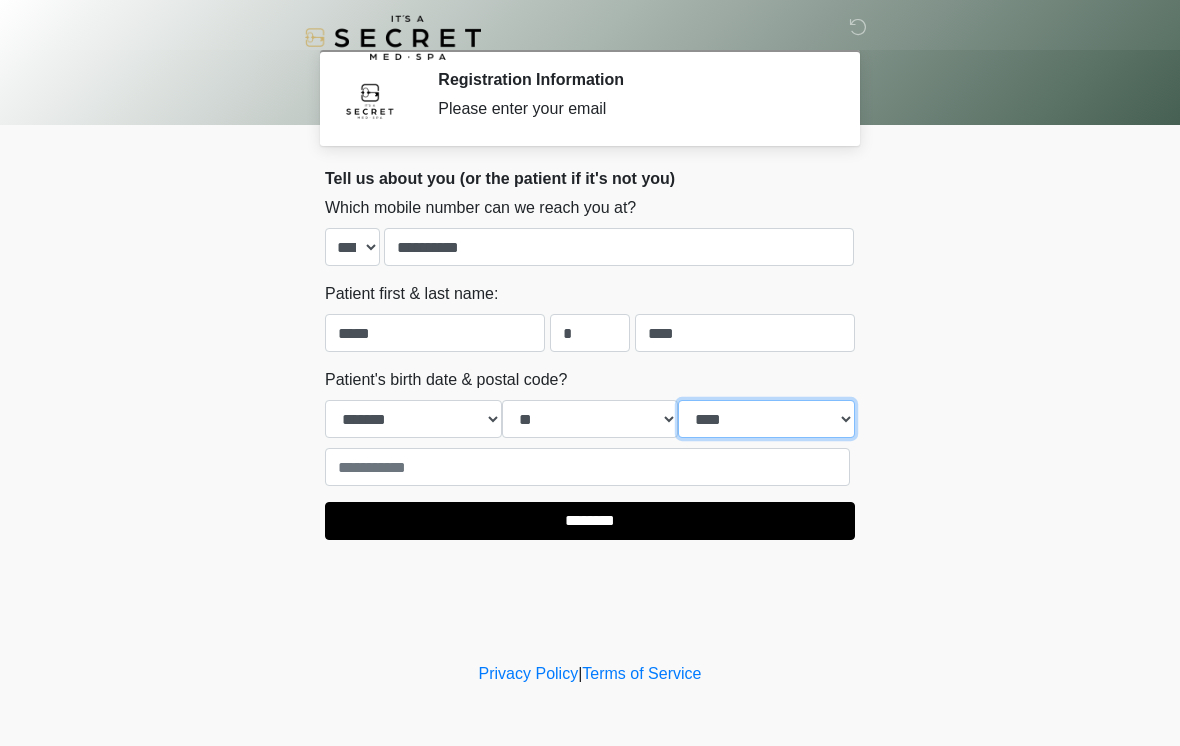click on "****
****
****
****
****
****
****
****
****
****
****
****
****
****
****
****
****
****
****
****
****
****
****
****
****
****
****
****
****
****
****
****
****
****
****
****
****
****
****
****
****
****
****
****
****
****
****
****
****
****
****
****
****
****
****
****
****
****
****
****
****
****
****
****
****
****
****
****
****
****
****
****
****
****
****
****
****
****
****
****
****
****
****
****
****
****
****
****
****
****
****
****
****
****
****
****
****
****
****
****
****
****" at bounding box center (766, 419) 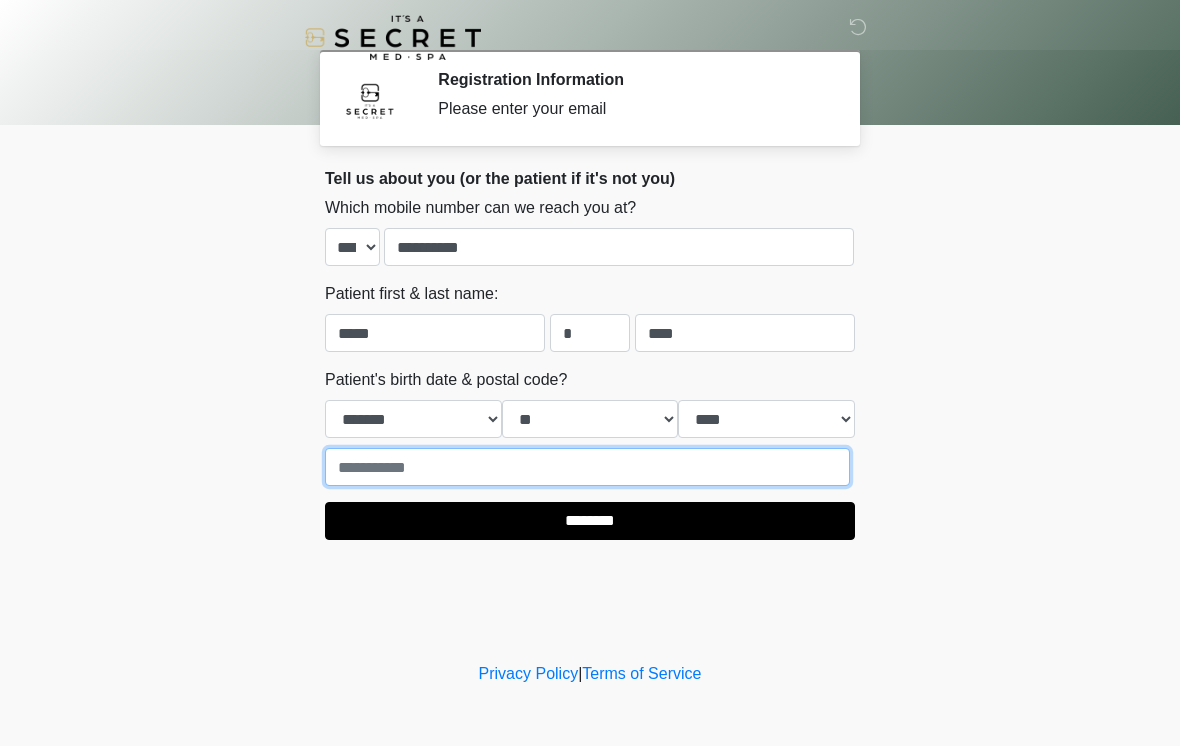 click at bounding box center [587, 467] 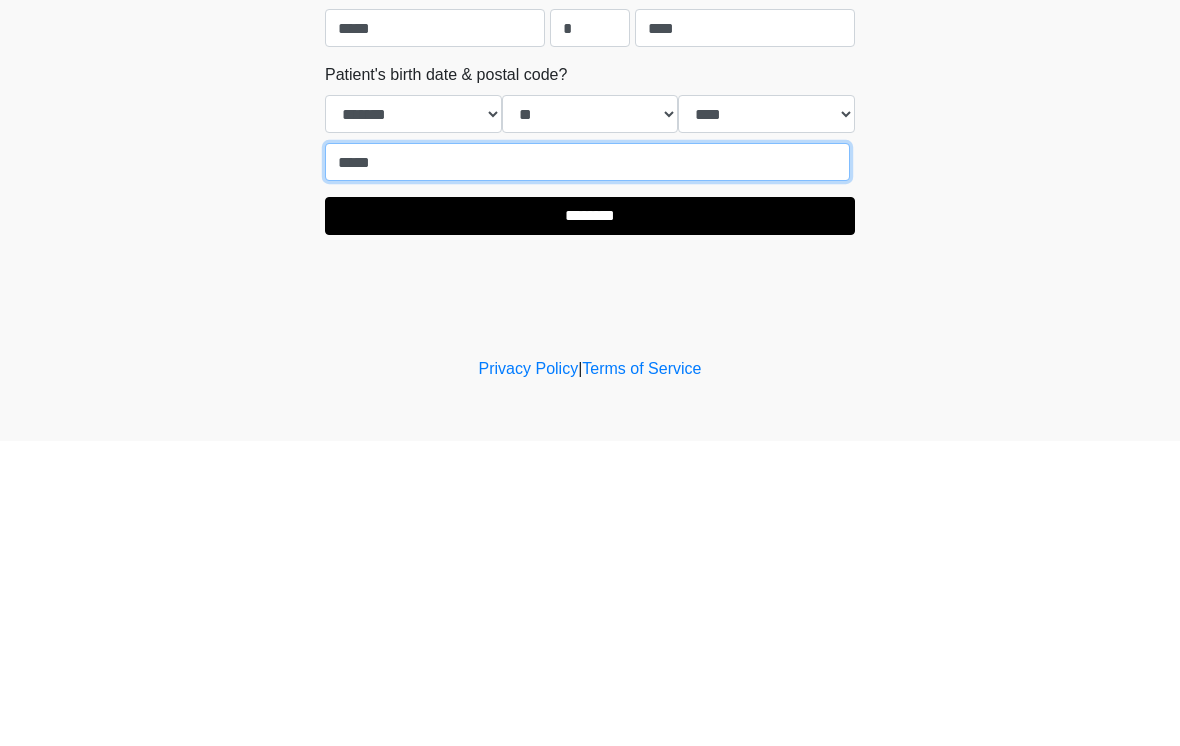 type on "*****" 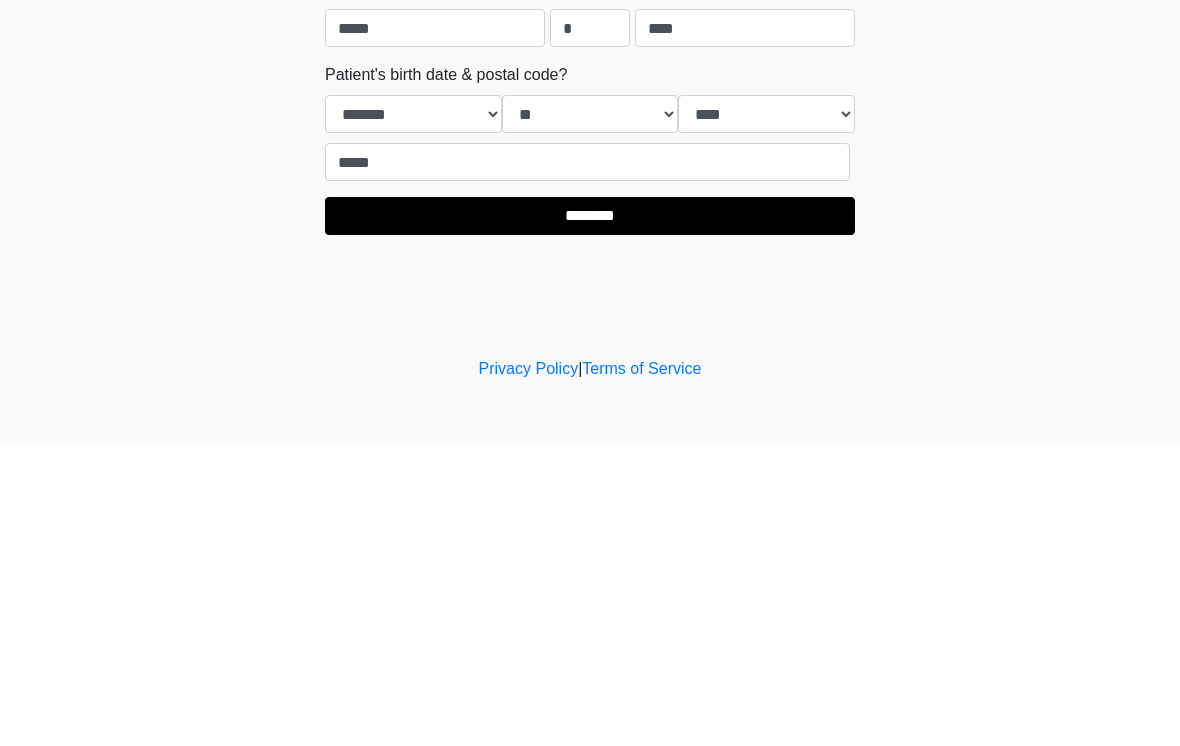 click on "********" at bounding box center [590, 521] 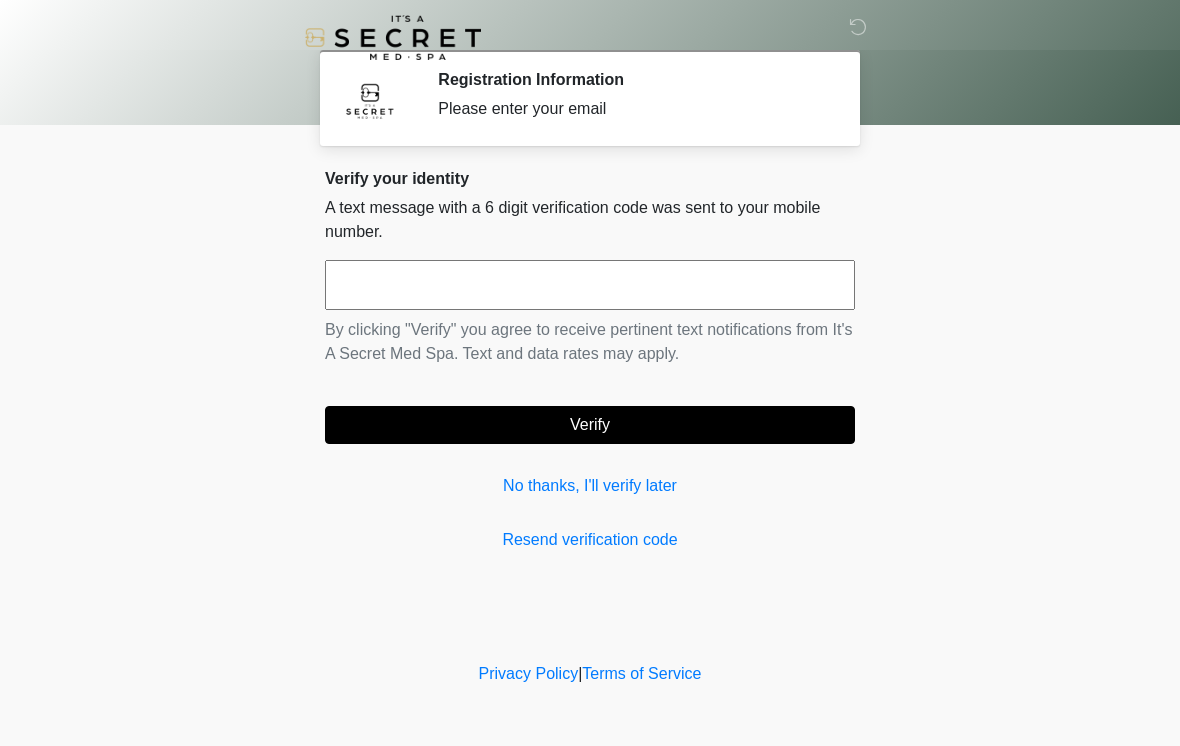 click at bounding box center [590, 285] 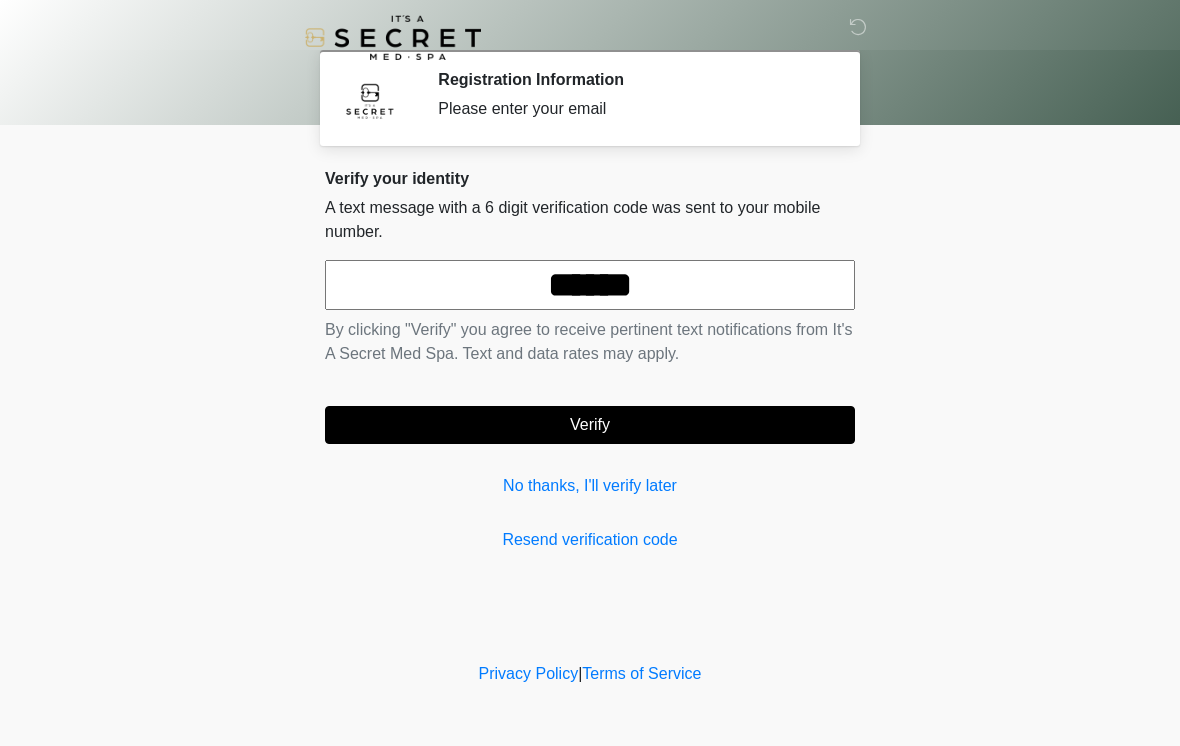 type on "******" 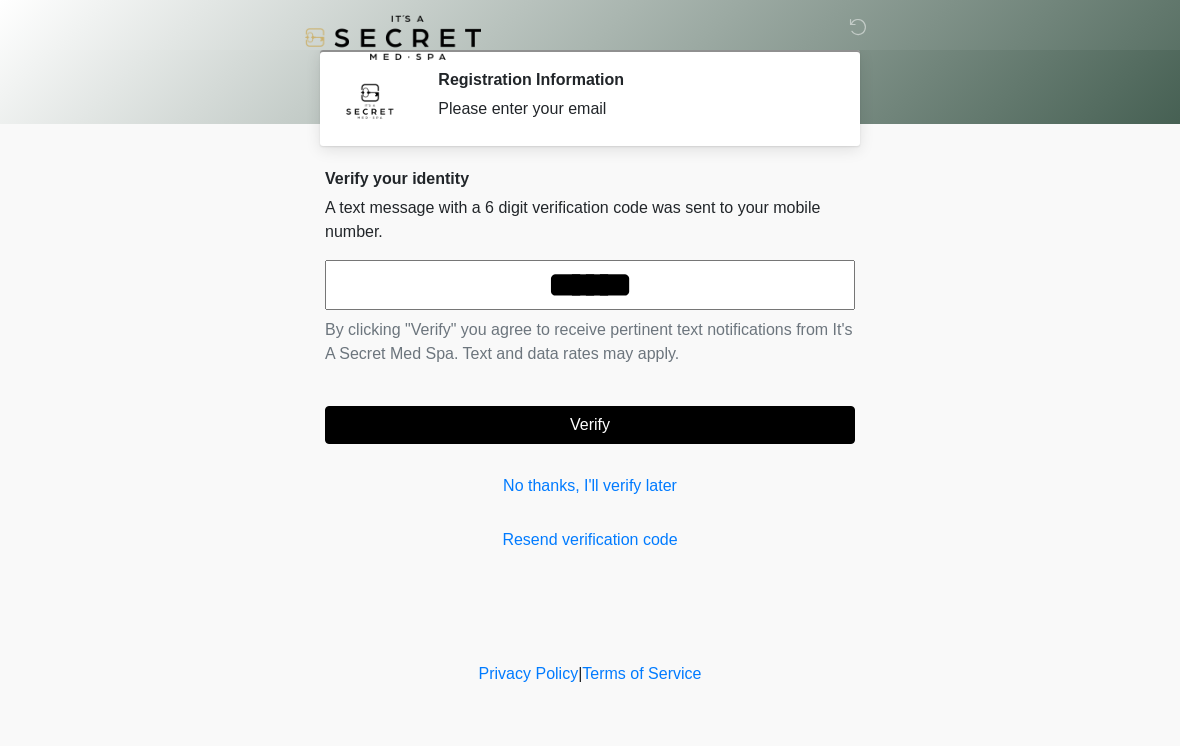 click on "Verify" at bounding box center (590, 425) 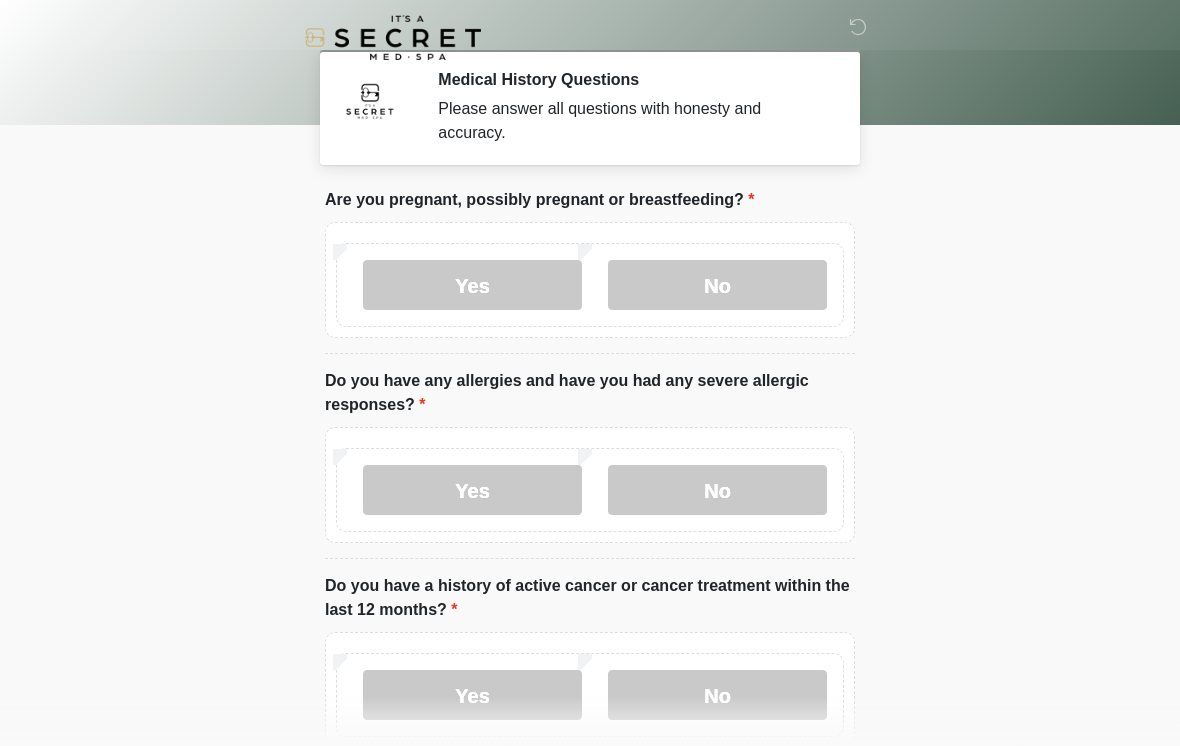 click on "No" at bounding box center [717, 285] 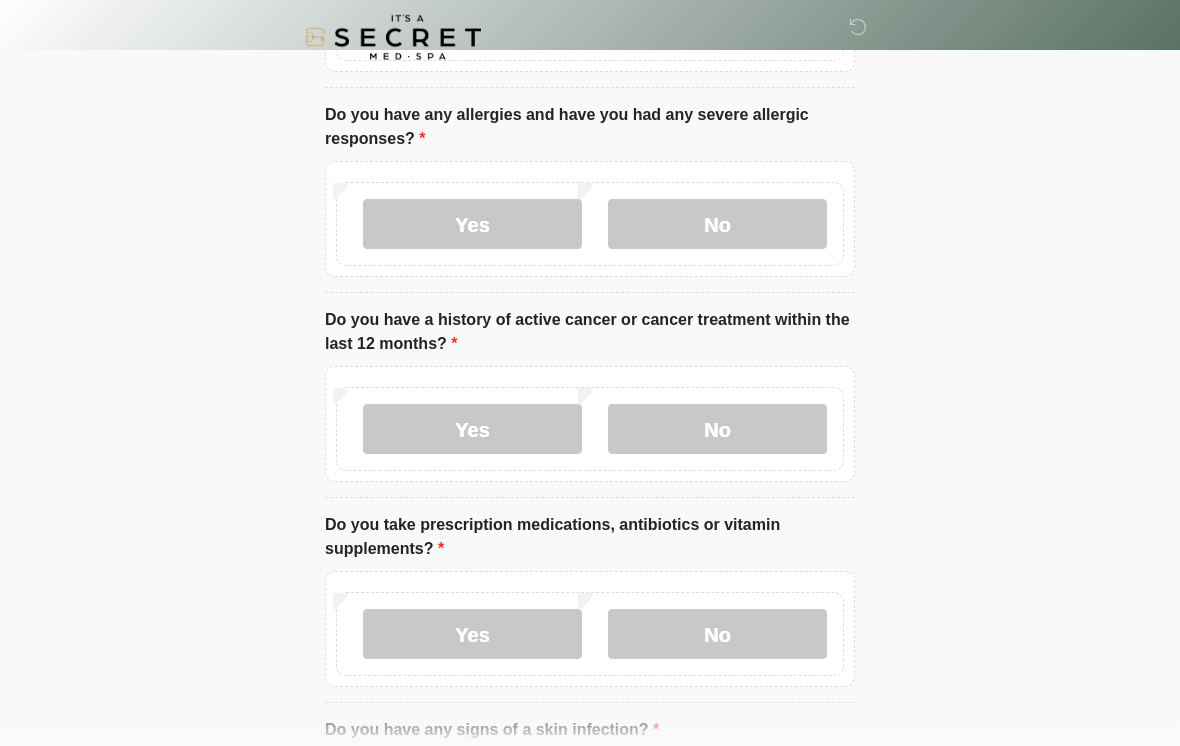 scroll, scrollTop: 266, scrollLeft: 0, axis: vertical 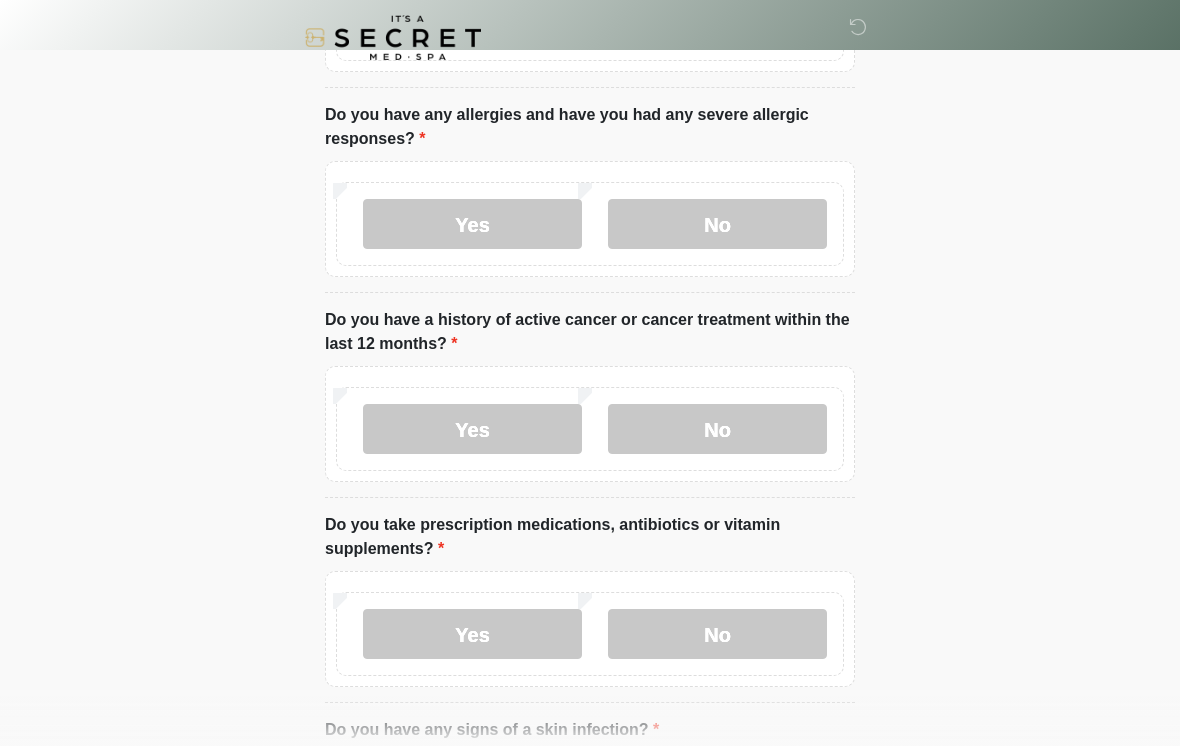 click on "No" at bounding box center (717, 429) 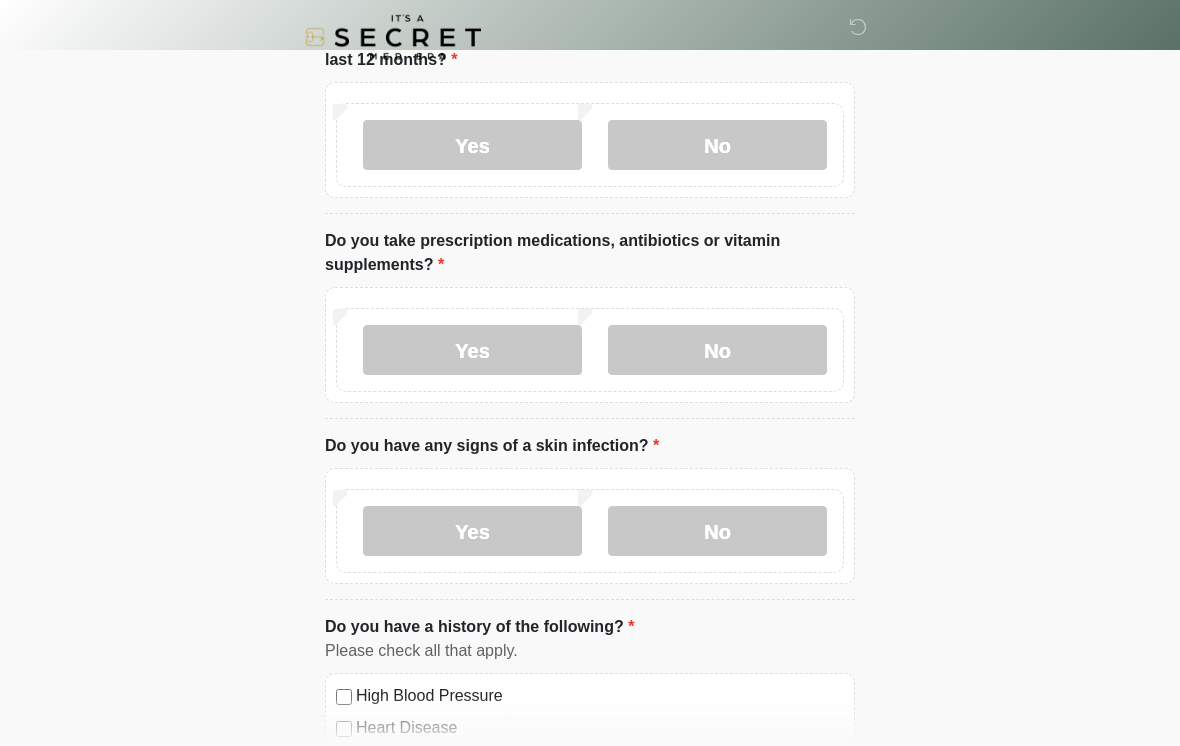 scroll, scrollTop: 550, scrollLeft: 0, axis: vertical 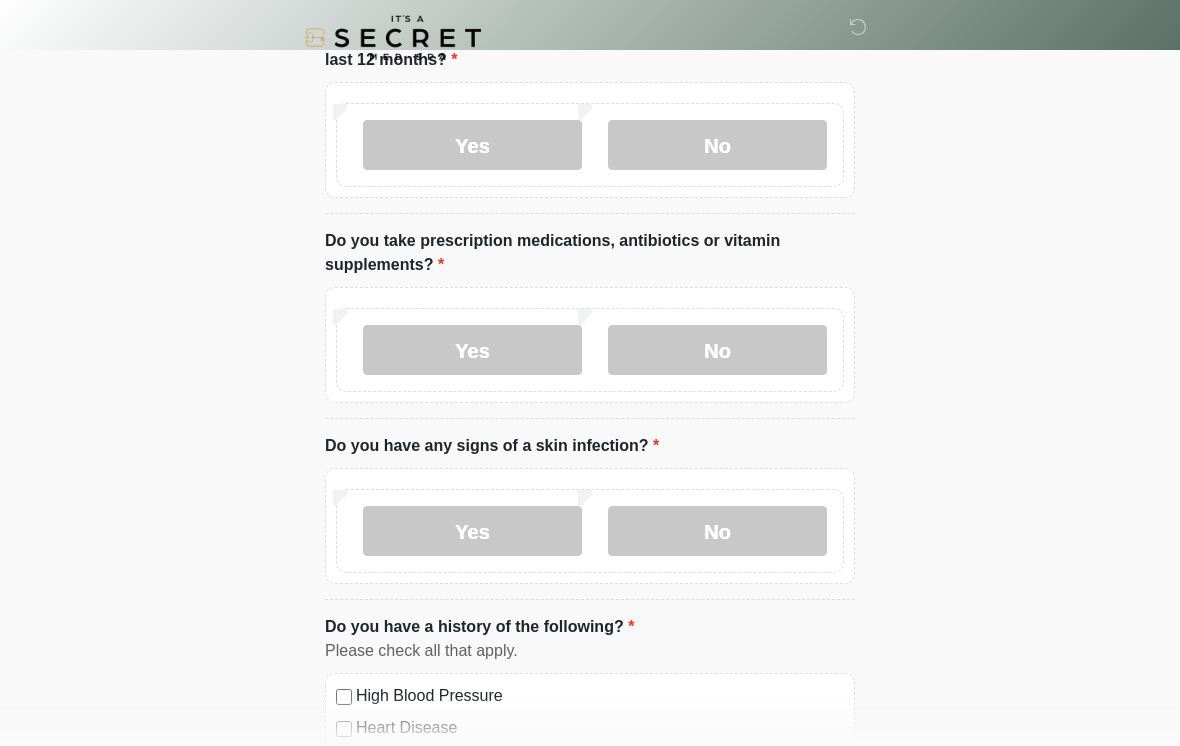 click on "No" at bounding box center [717, 350] 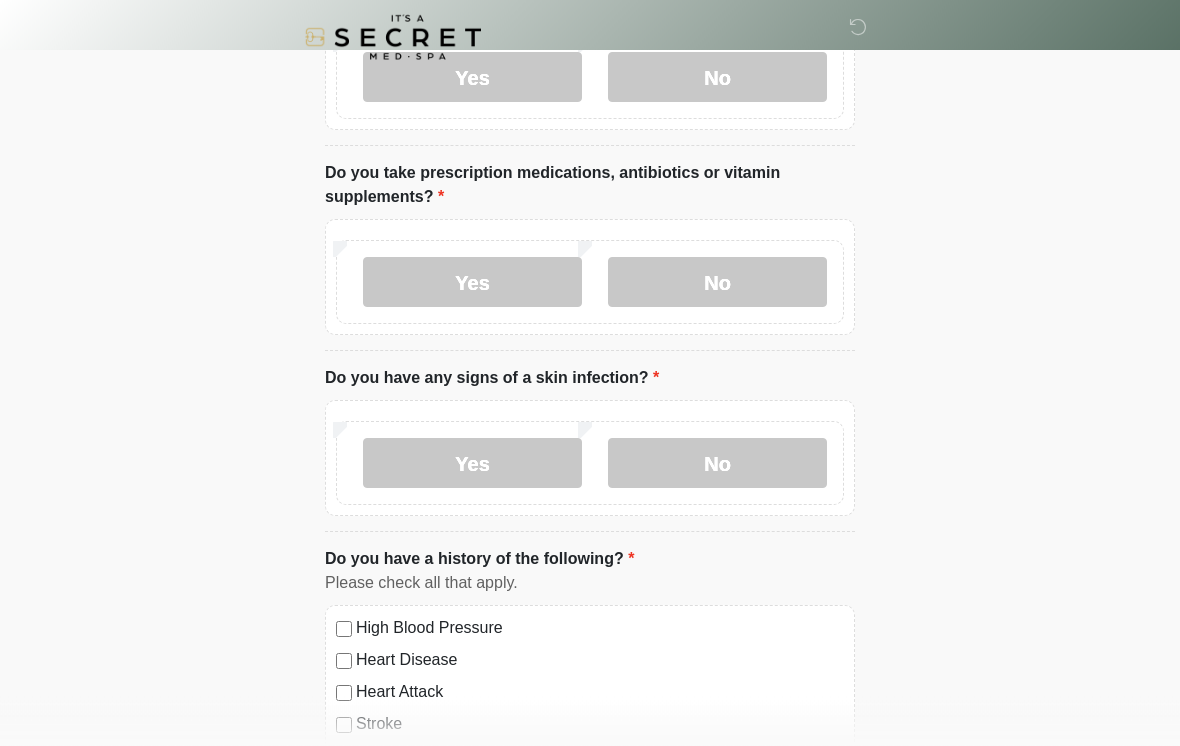 scroll, scrollTop: 619, scrollLeft: 0, axis: vertical 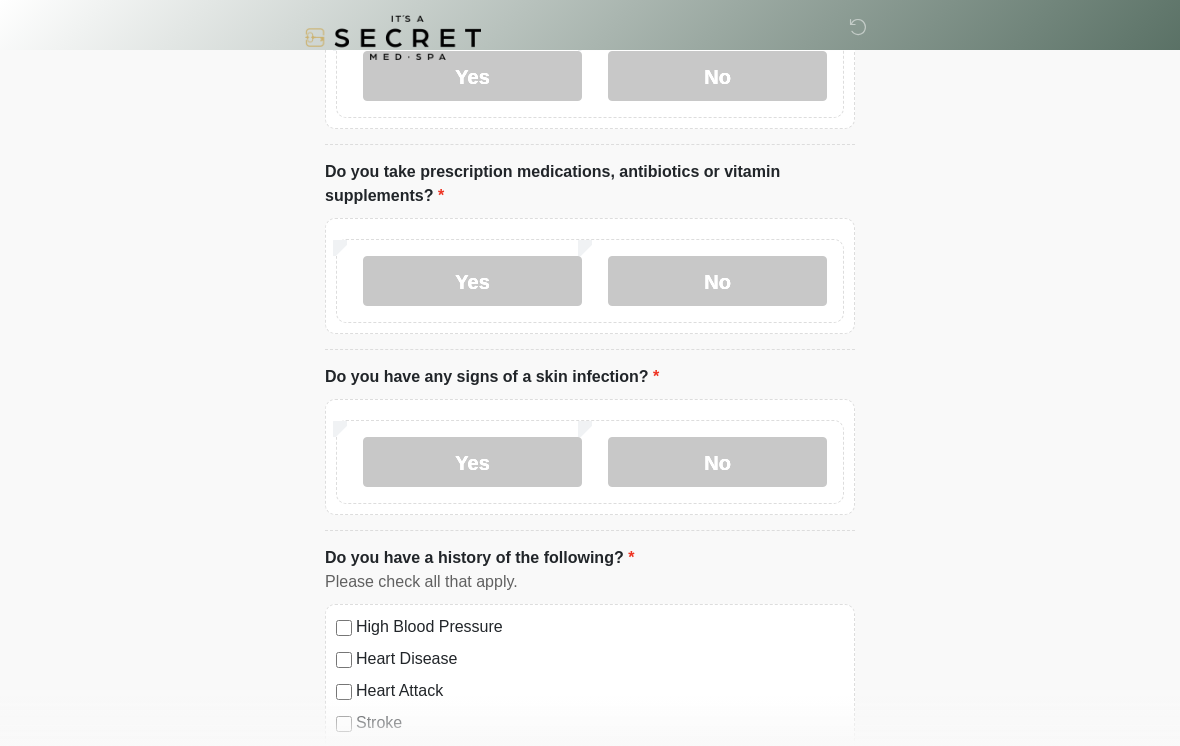 click on "Yes" at bounding box center [472, 281] 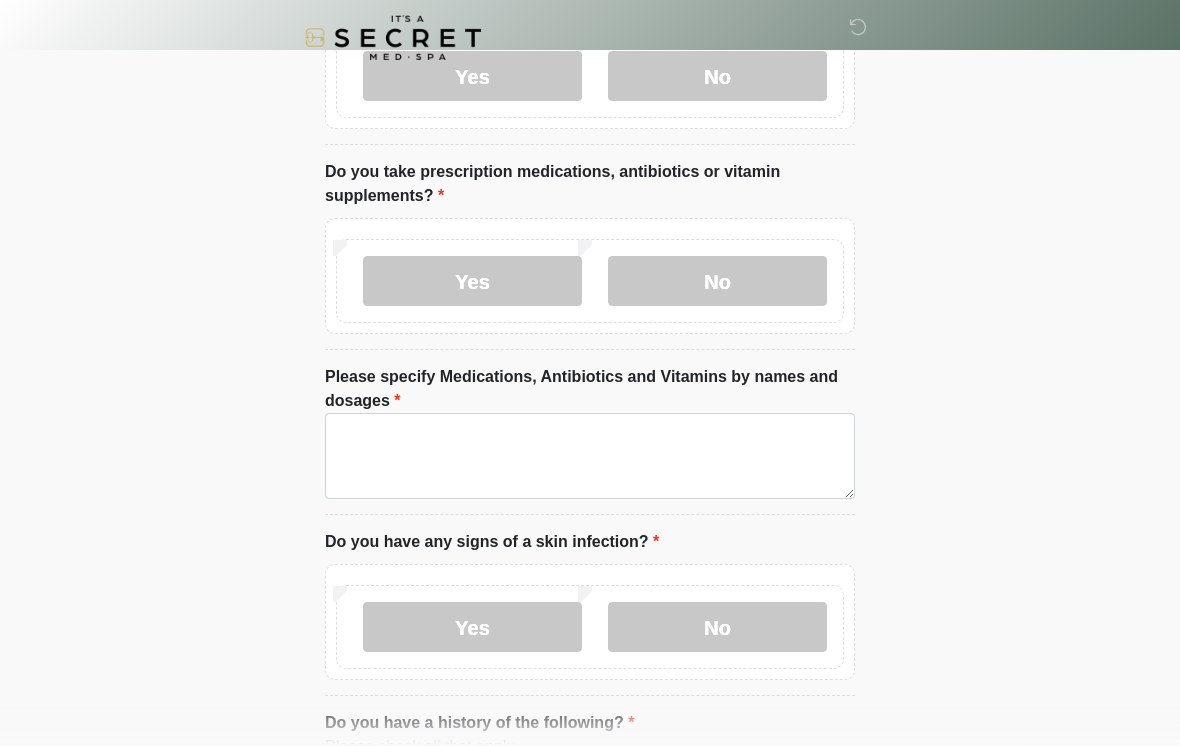 click on "No" at bounding box center (717, 281) 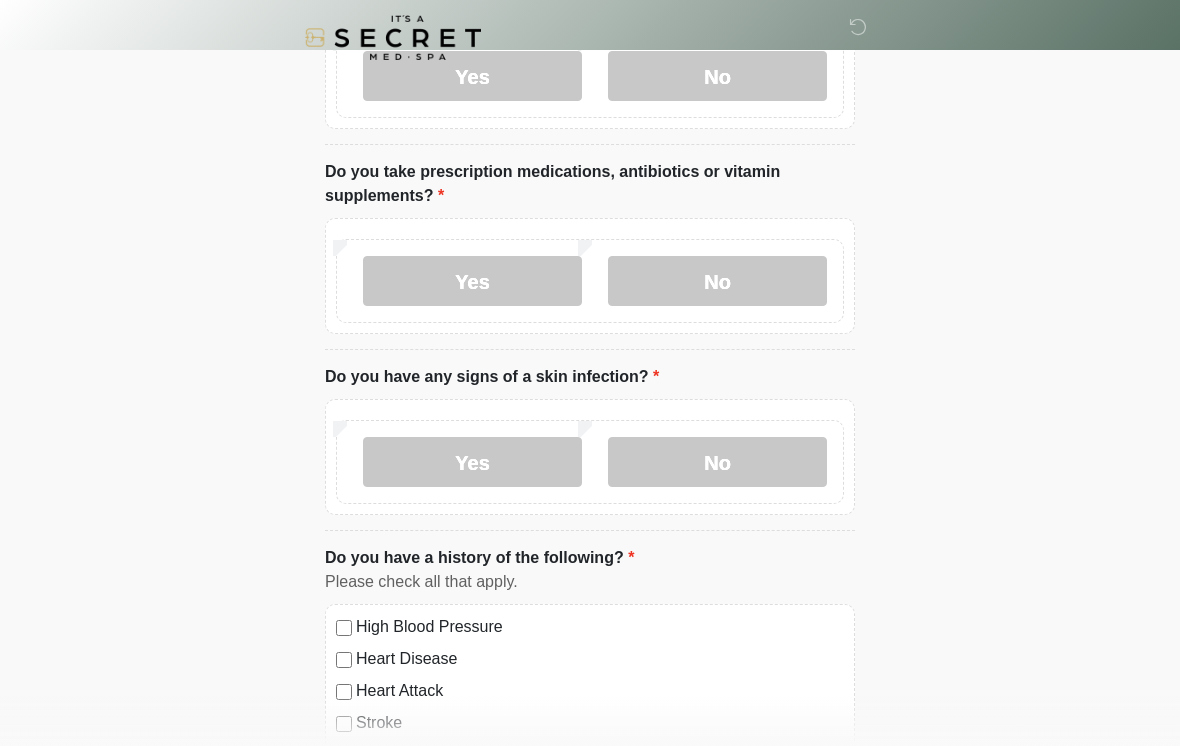 scroll, scrollTop: 620, scrollLeft: 0, axis: vertical 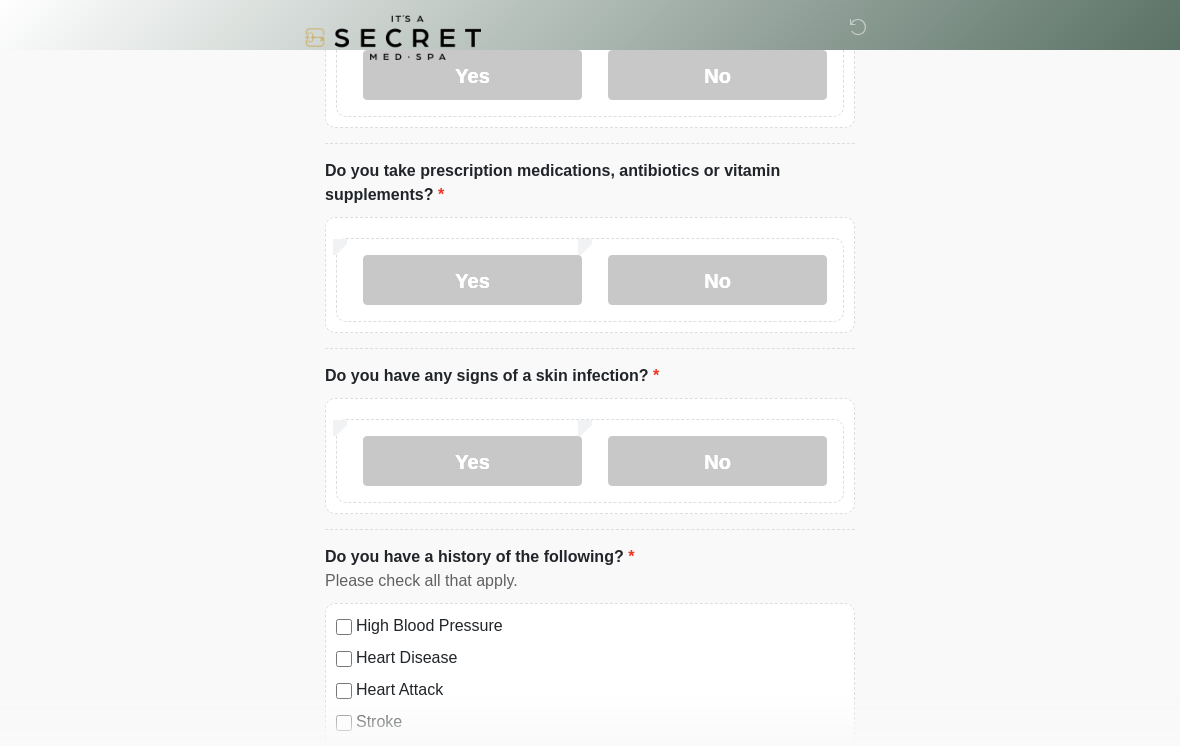 click on "No" at bounding box center (717, 461) 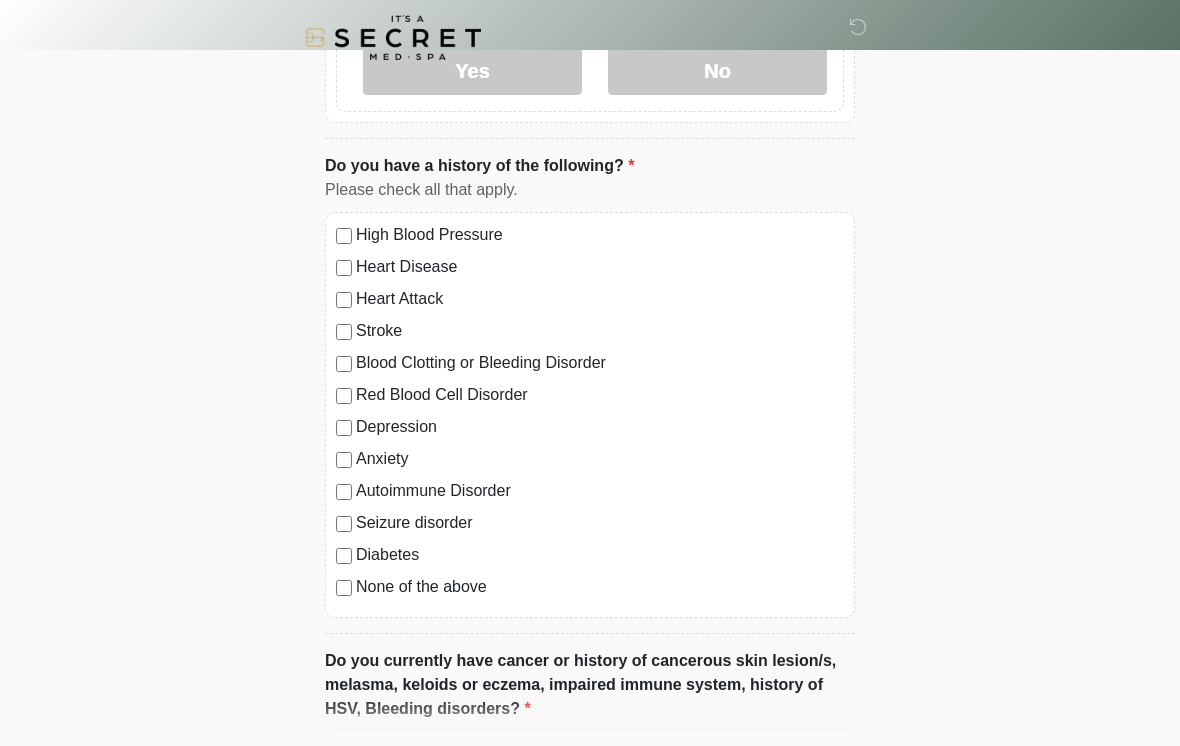 scroll, scrollTop: 1020, scrollLeft: 0, axis: vertical 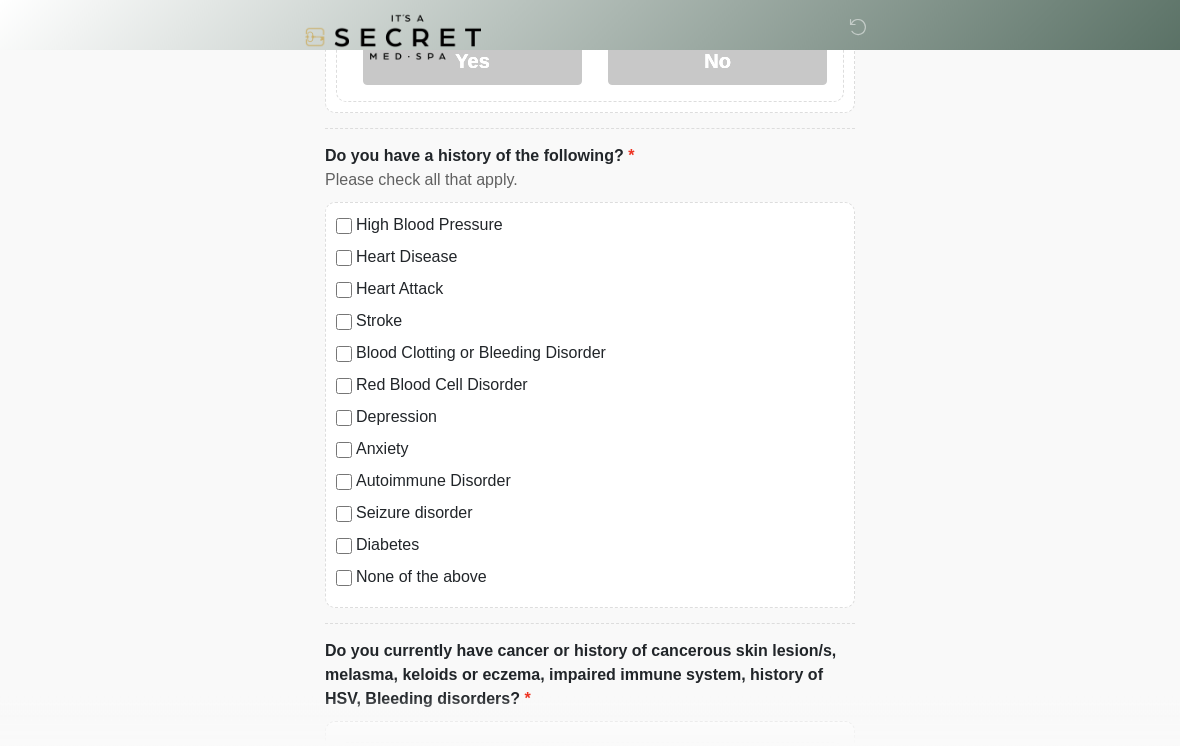 click on "High Blood Pressure
Heart Disease
Heart Attack
Stroke
Blood Clotting or Bleeding Disorder
Red Blood Cell Disorder
Depression" at bounding box center [590, 406] 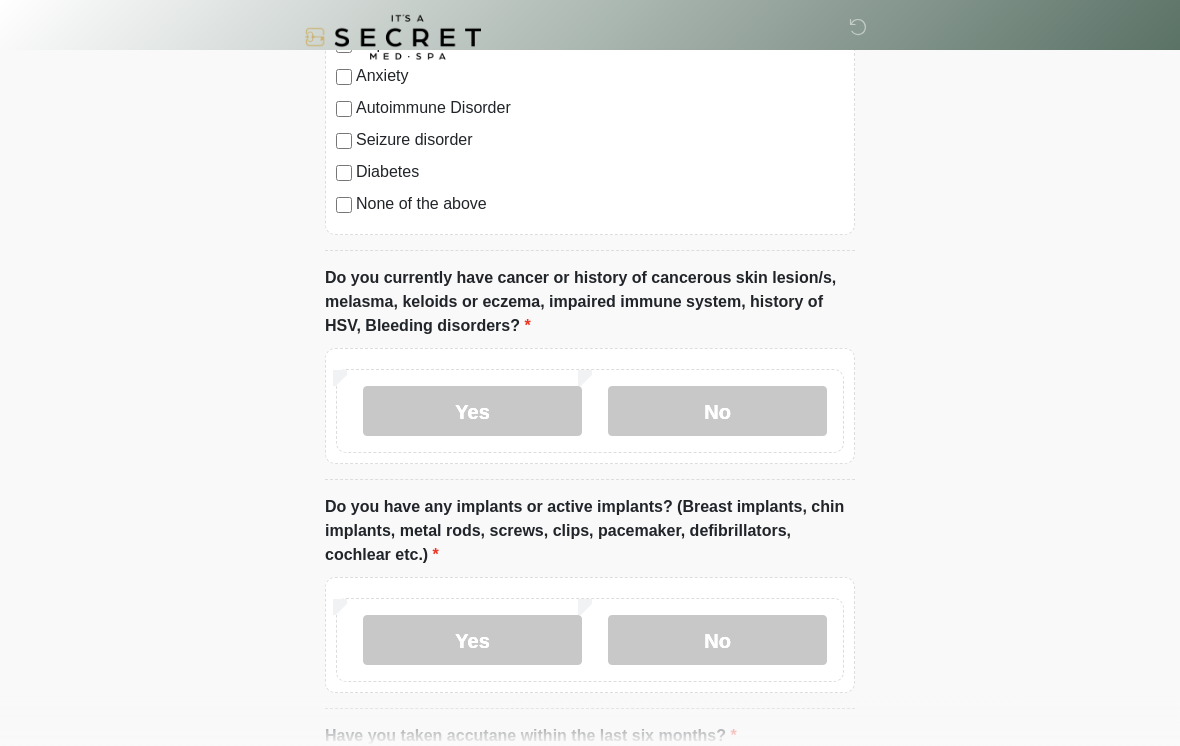 scroll, scrollTop: 1396, scrollLeft: 0, axis: vertical 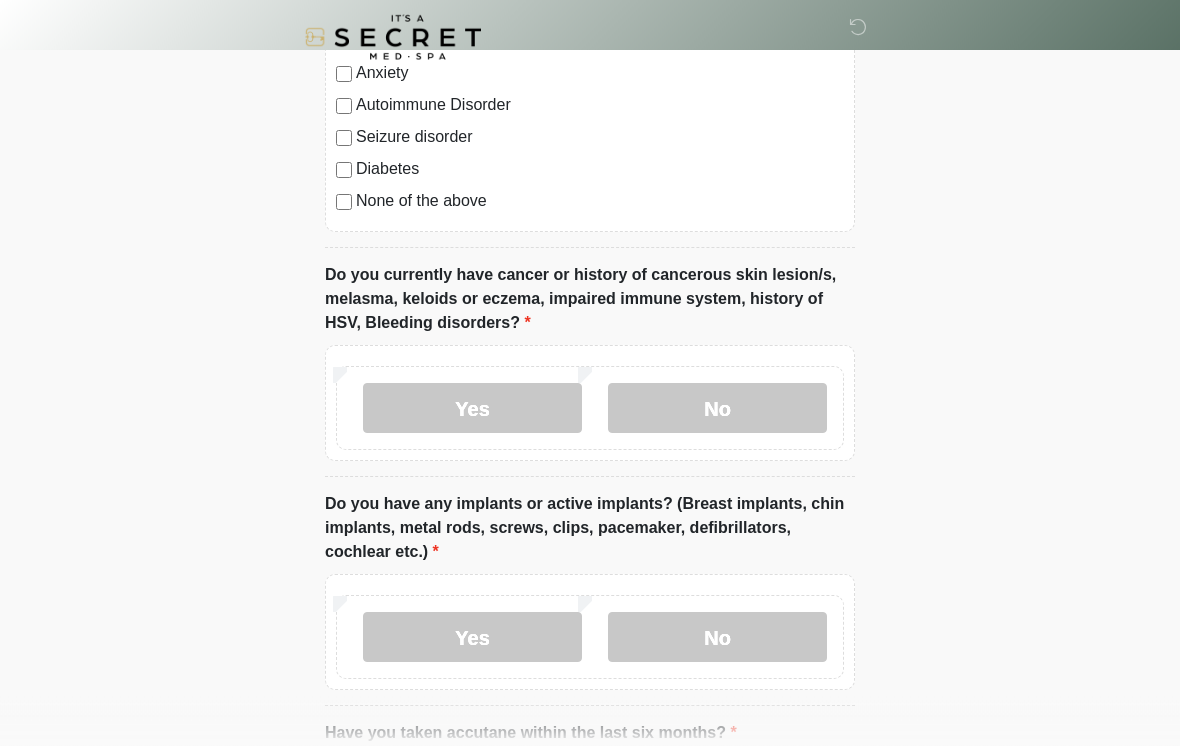 click on "No" at bounding box center [717, 409] 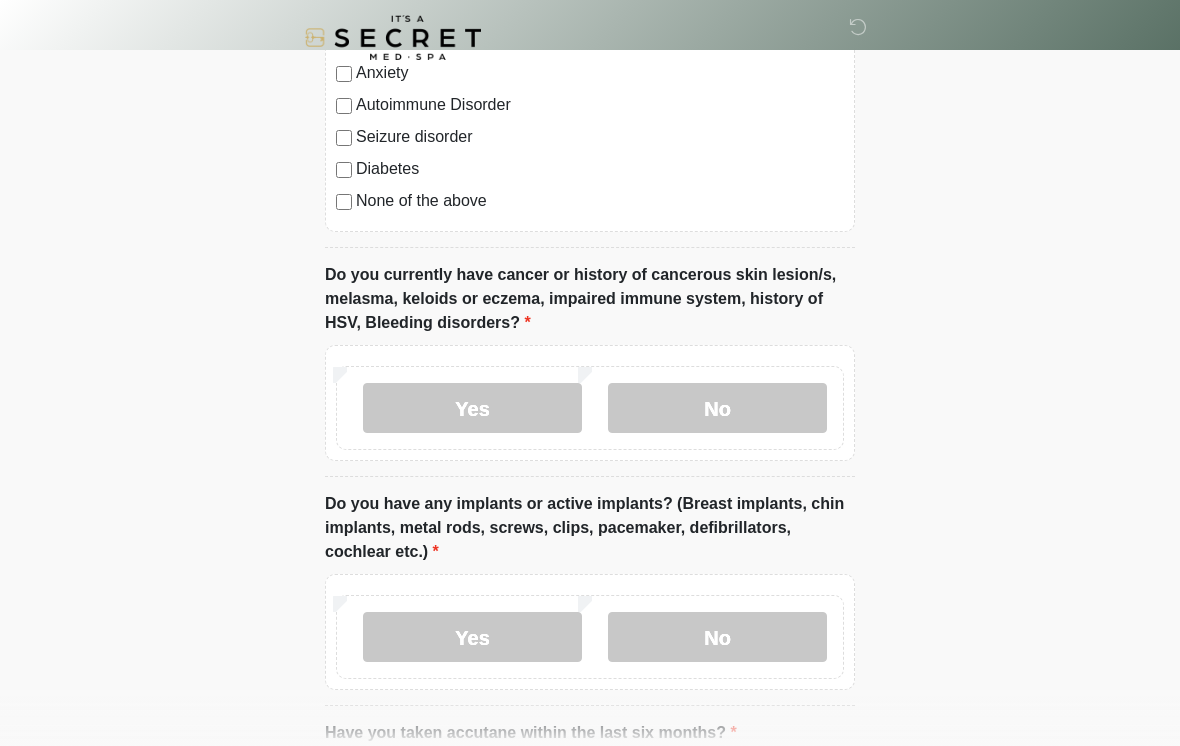 click on "No" at bounding box center (717, 637) 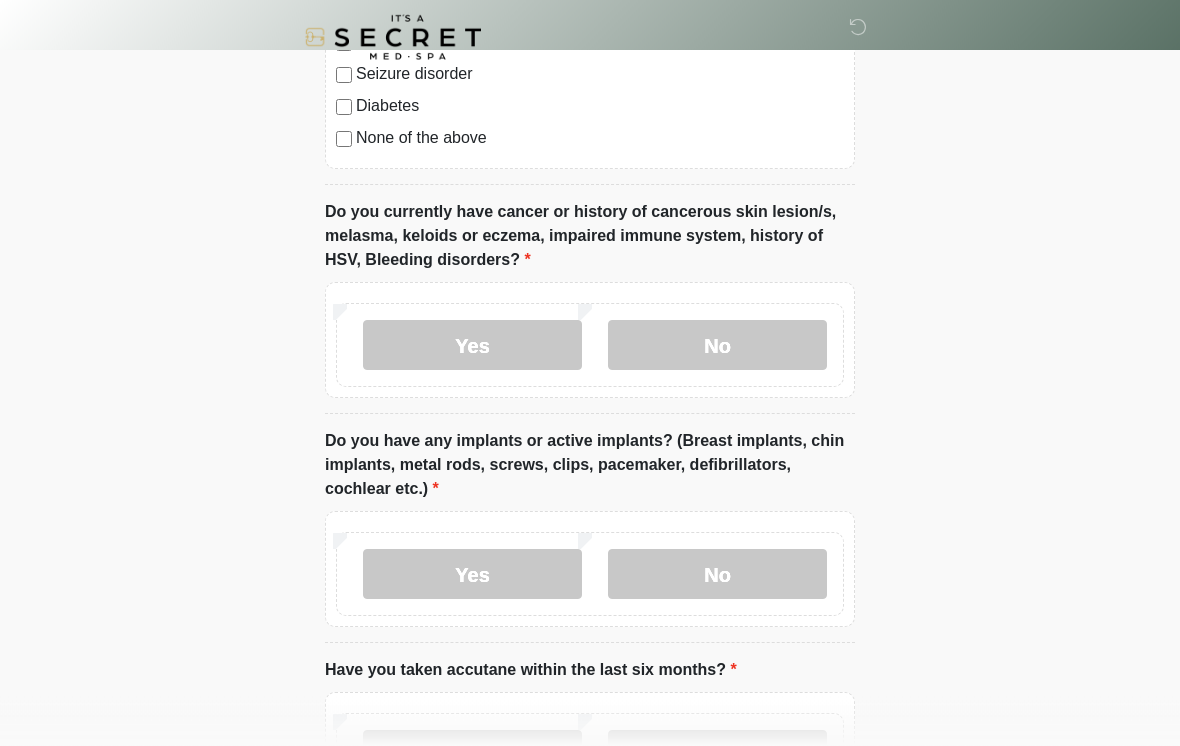 scroll, scrollTop: 1476, scrollLeft: 0, axis: vertical 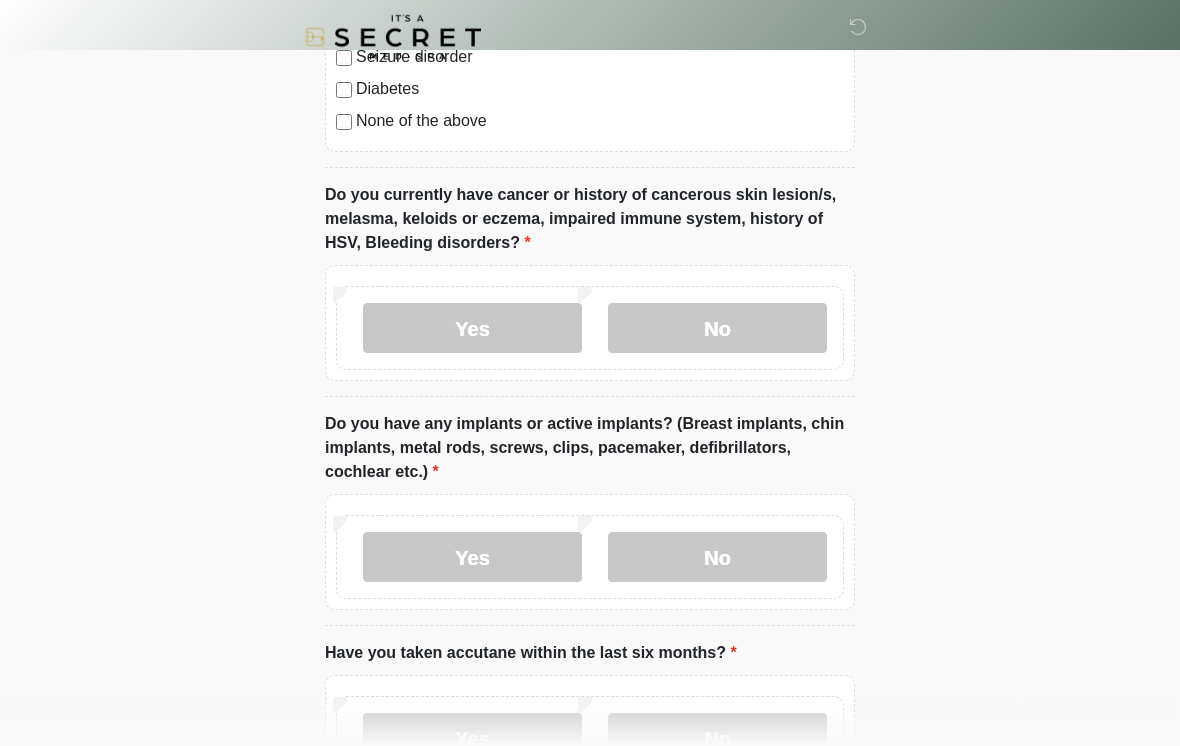click on "Yes" at bounding box center [472, 558] 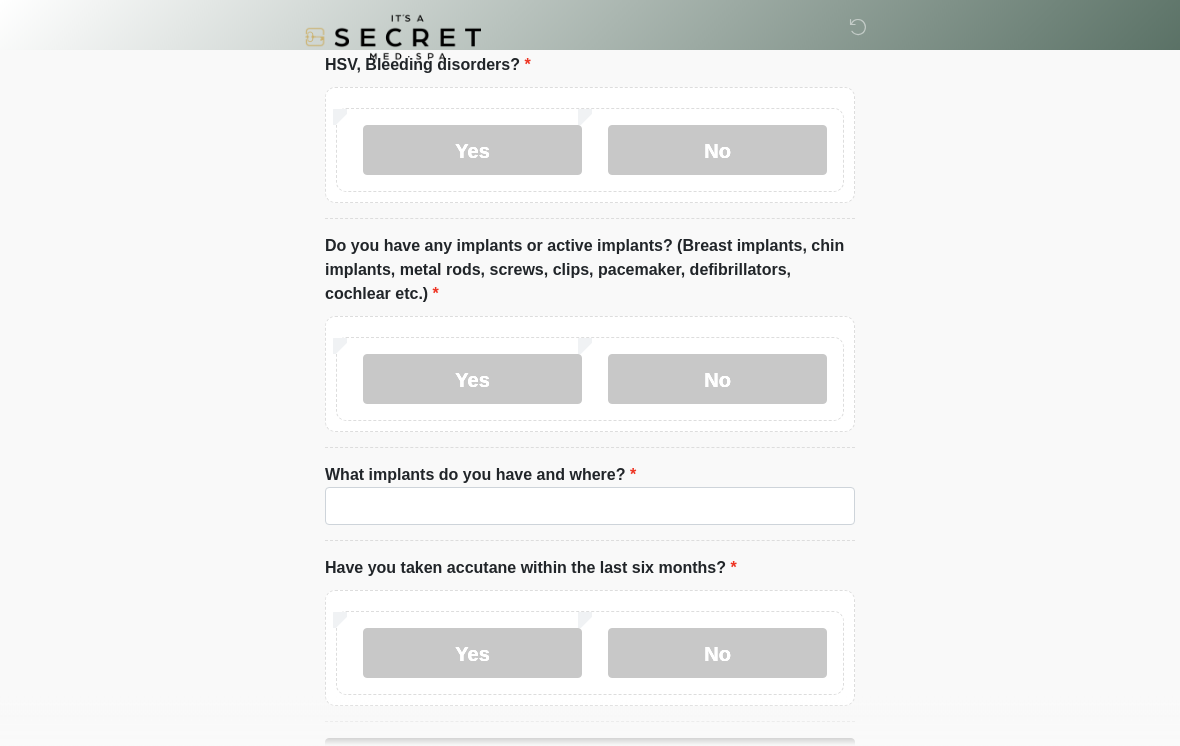 scroll, scrollTop: 1655, scrollLeft: 0, axis: vertical 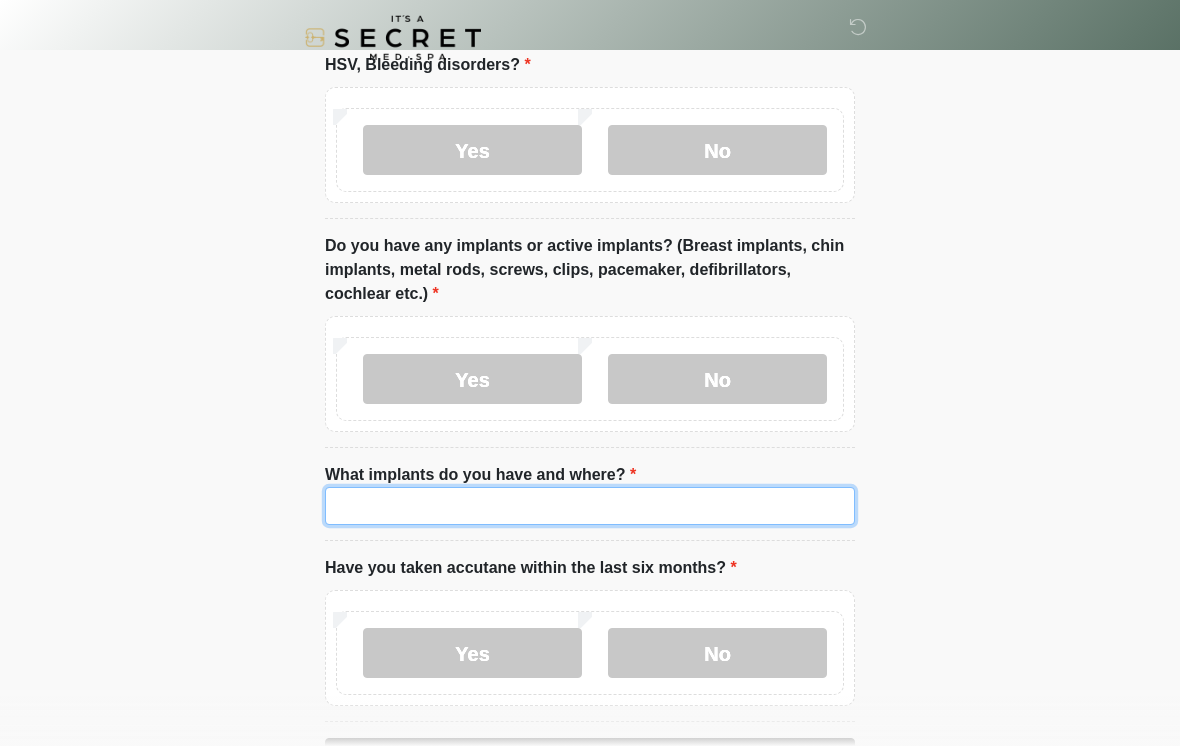click on "What implants do you have and where?" at bounding box center (590, 506) 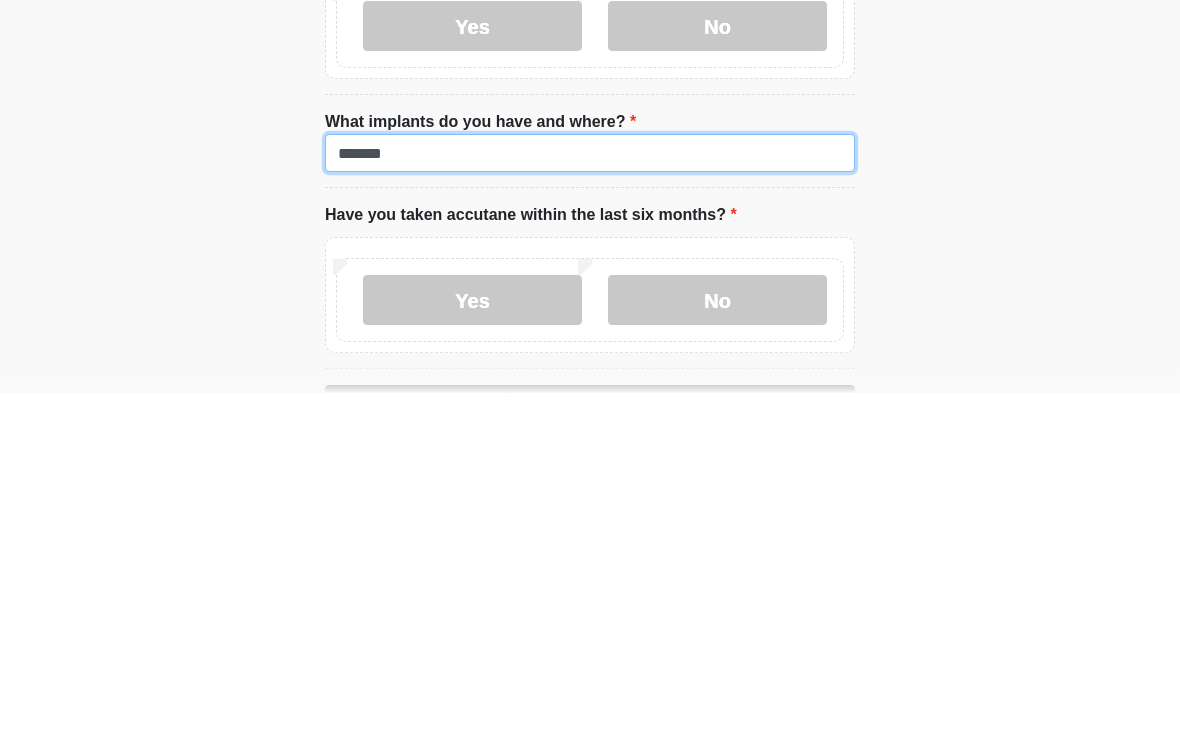 type on "*******" 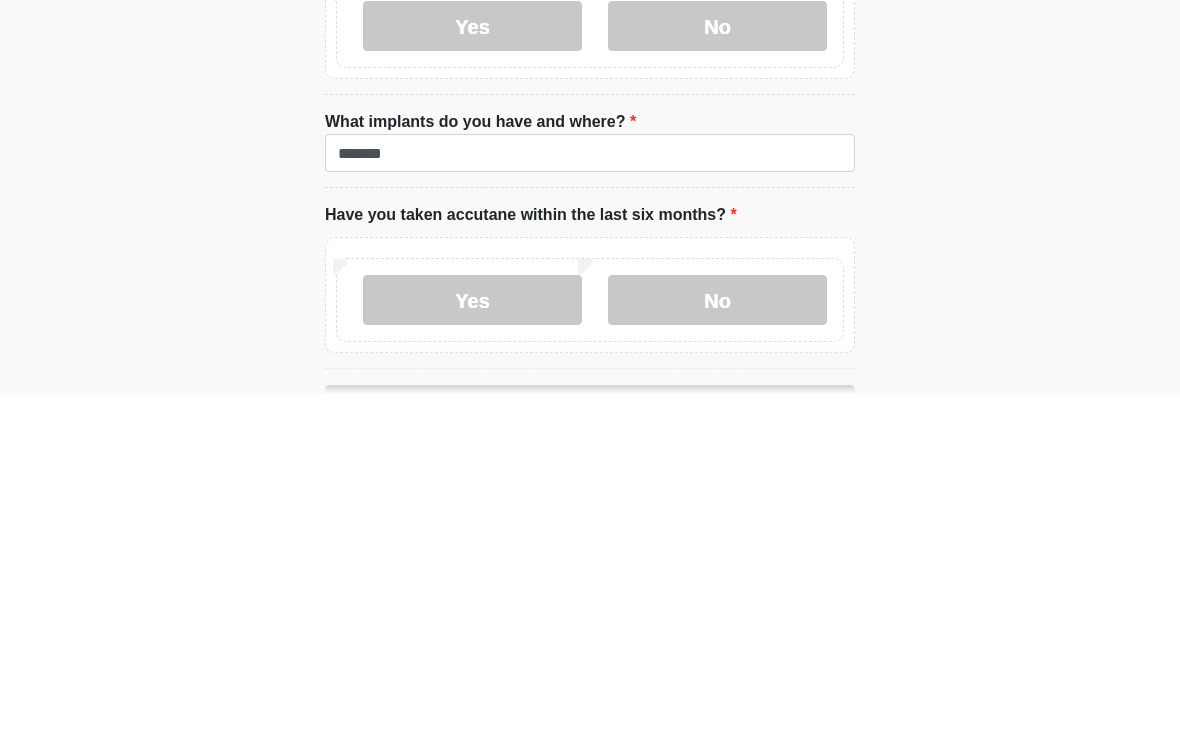 click on "‎ ‎
Medical History Questions
Please answer all questions with honesty and accuracy.
Please connect to Wi-Fi now   Provide us with your contact info  Answer some questions about your medical history  Complete a video call with one of our providers
This is the beginning of your  virtual Good Faith Exam .  ﻿﻿﻿﻿﻿﻿﻿﻿ This step is necessary to provide official medical clearance and documentation for your upcoming treatment(s).   ﻿﻿﻿﻿﻿﻿To begin, ﻿﻿﻿﻿﻿﻿ press the continue button below and answer all questions with honesty.
Continue
Please be sure your device is connected to a Wi-Fi Network for quicker service.  .
Continue" at bounding box center (590, -1282) 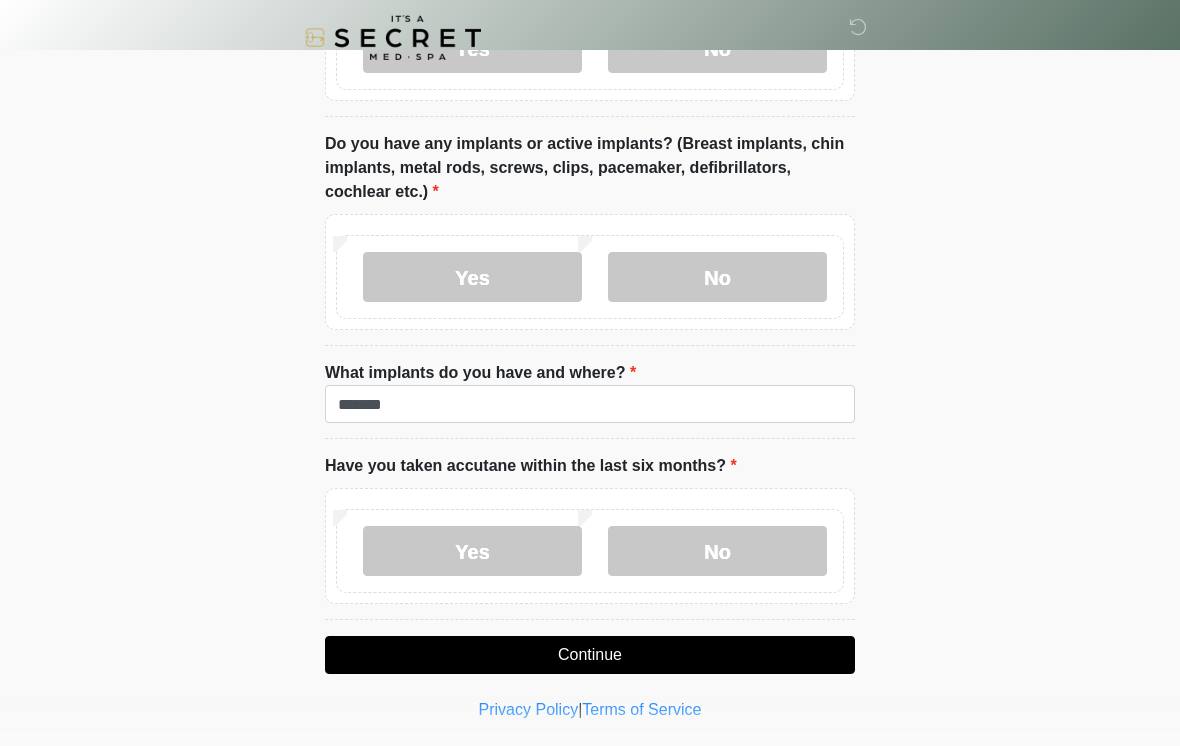 click on "No" at bounding box center (717, 551) 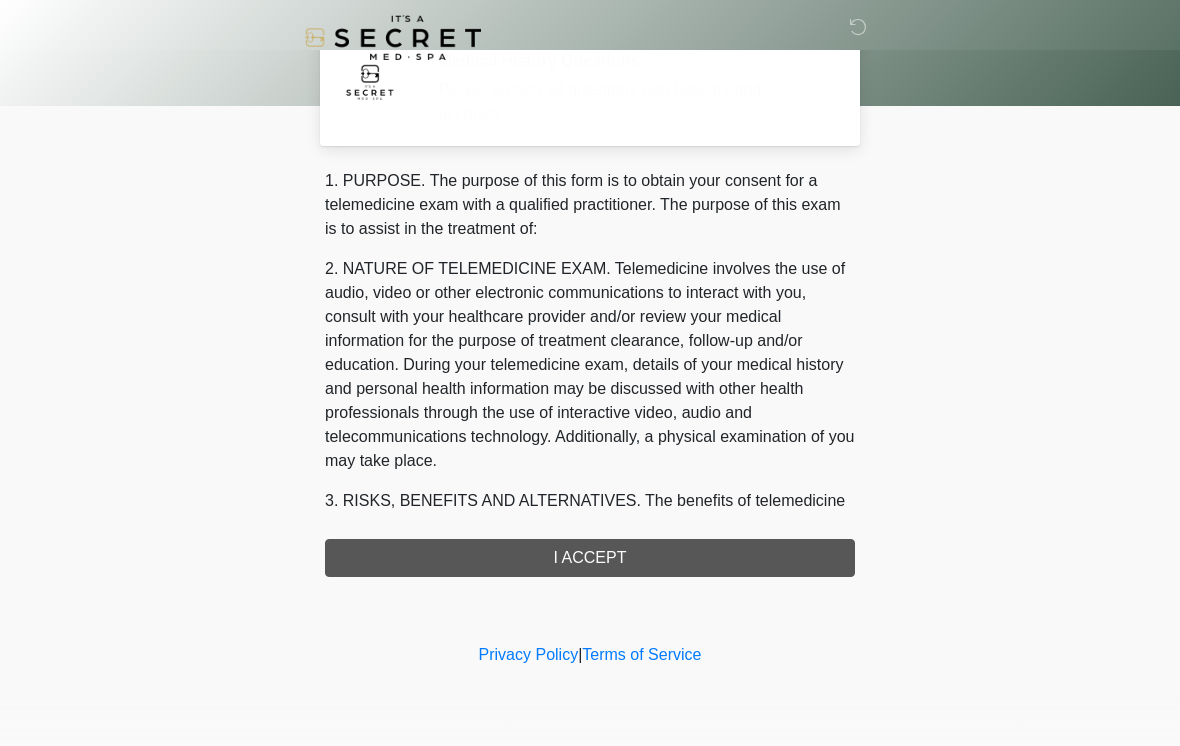 scroll, scrollTop: 0, scrollLeft: 0, axis: both 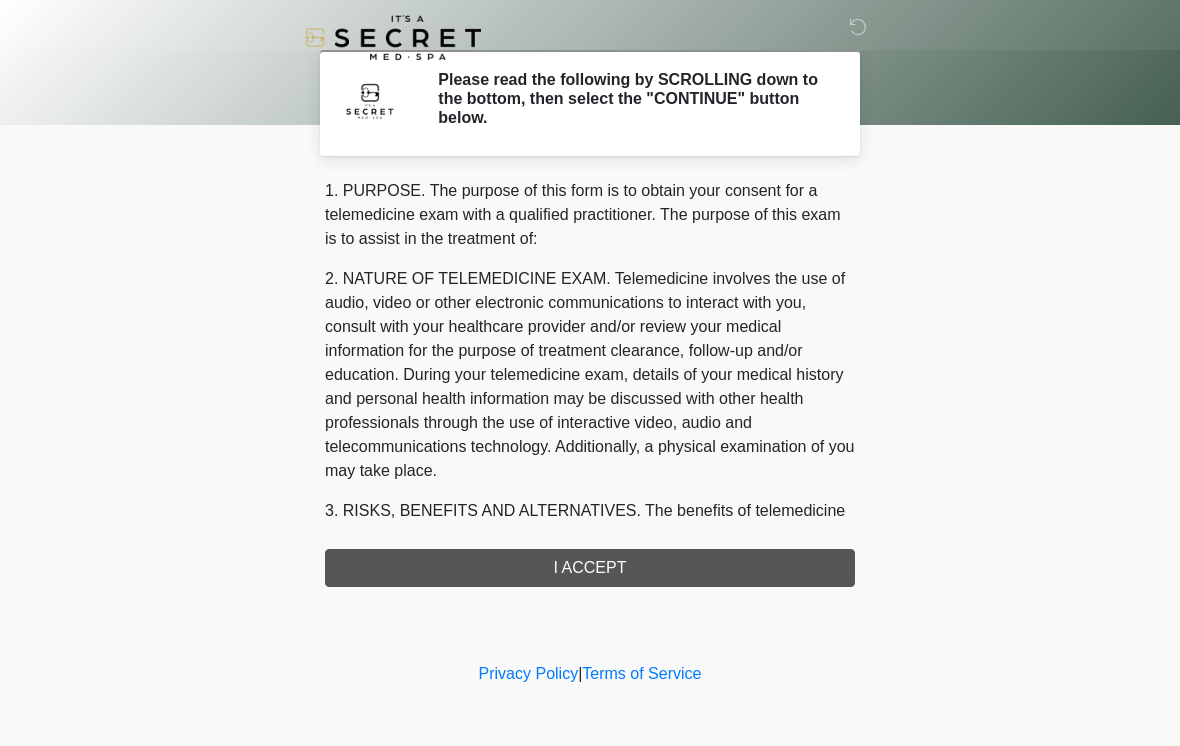 click on "1. PURPOSE. The purpose of this form is to obtain your consent for a telemedicine exam with a qualified practitioner. The purpose of this exam is to assist in the treatment of:  2. NATURE OF TELEMEDICINE EXAM. Telemedicine involves the use of audio, video or other electronic communications to interact with you, consult with your healthcare provider and/or review your medical information for the purpose of treatment clearance, follow-up and/or education. During your telemedicine exam, details of your medical history and personal health information may be discussed with other health professionals through the use of interactive video, audio and telecommunications technology. Additionally, a physical examination of you may take place. 4. HEALTHCARE INSTITUTION. It's A Secret Med Spa has medical and non-medical technical personnel who may participate in the telemedicine exam to aid in the audio/video link with the qualified practitioner.
I ACCEPT" at bounding box center (590, 383) 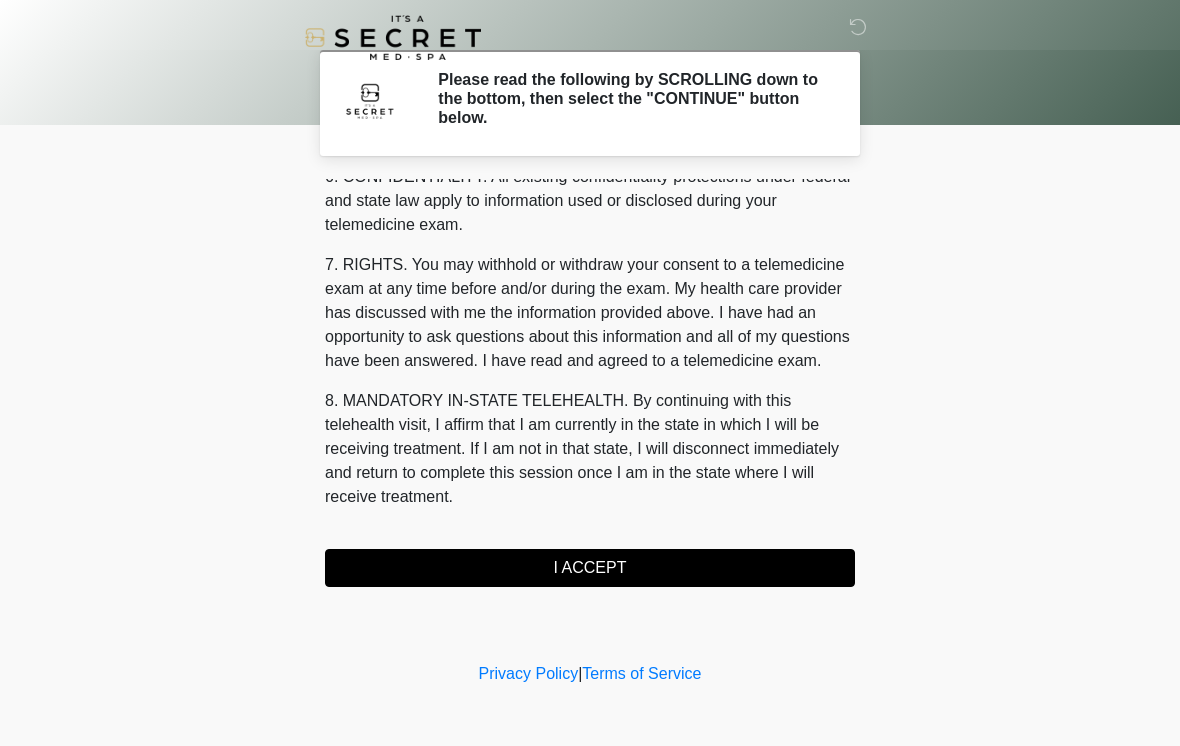 click on "I ACCEPT" at bounding box center (590, 568) 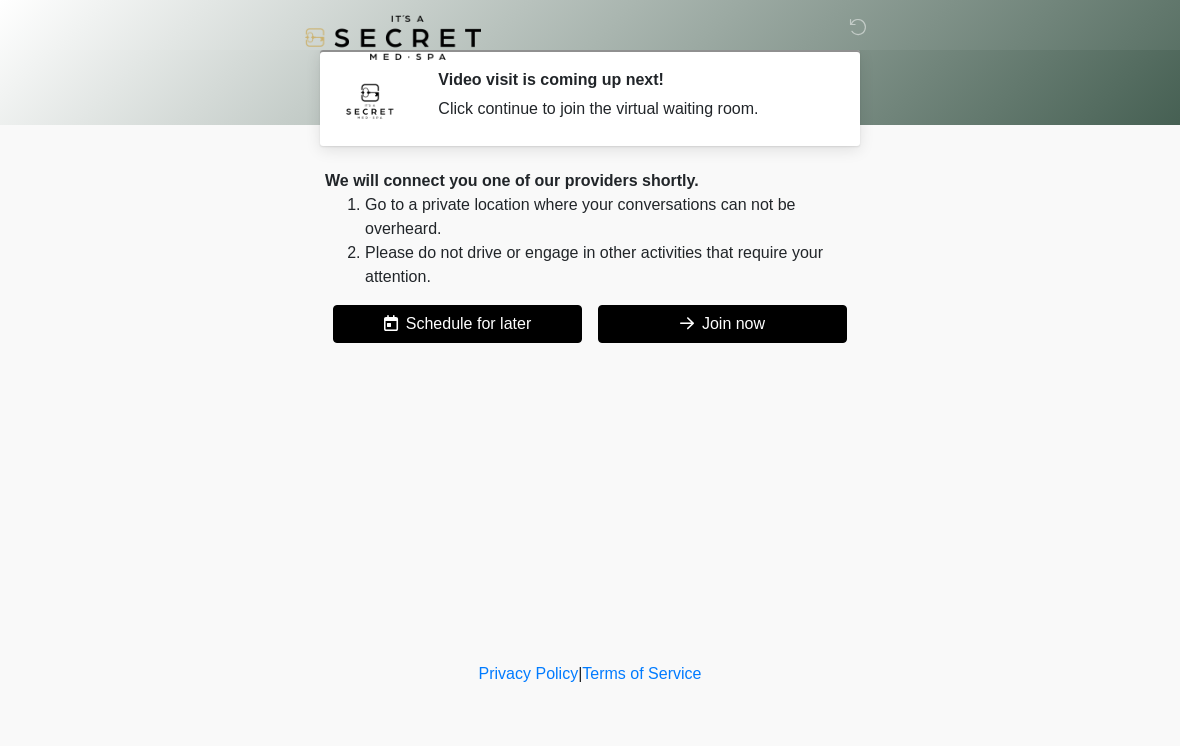 click on "Join now" at bounding box center (722, 324) 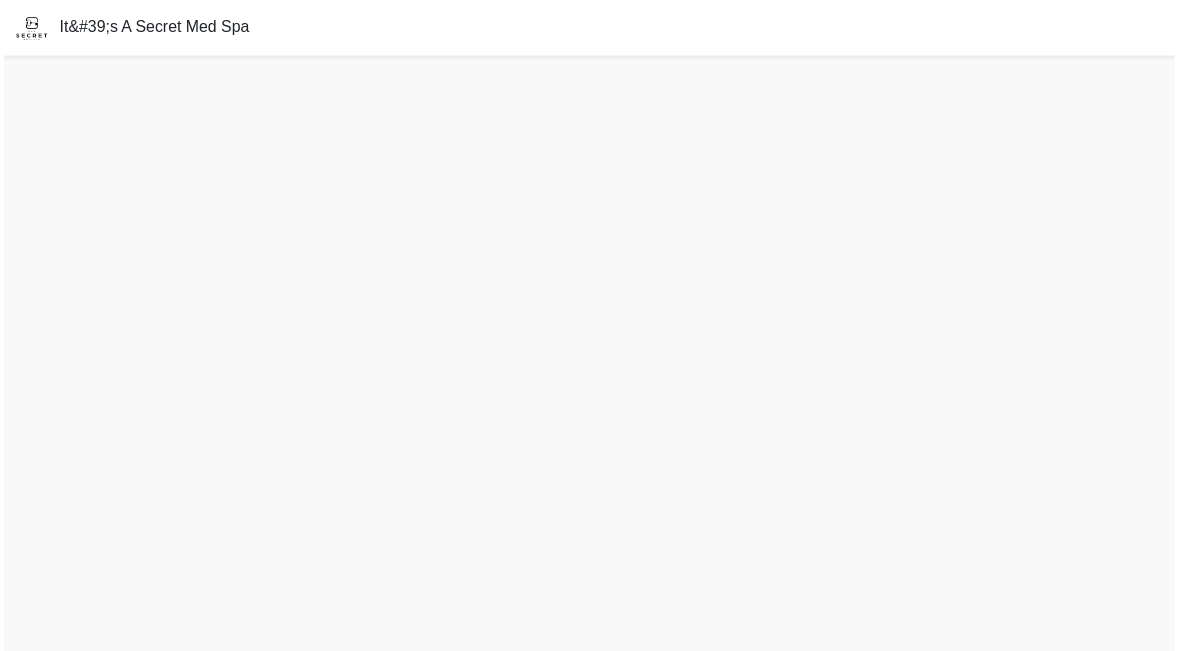scroll, scrollTop: 0, scrollLeft: 0, axis: both 